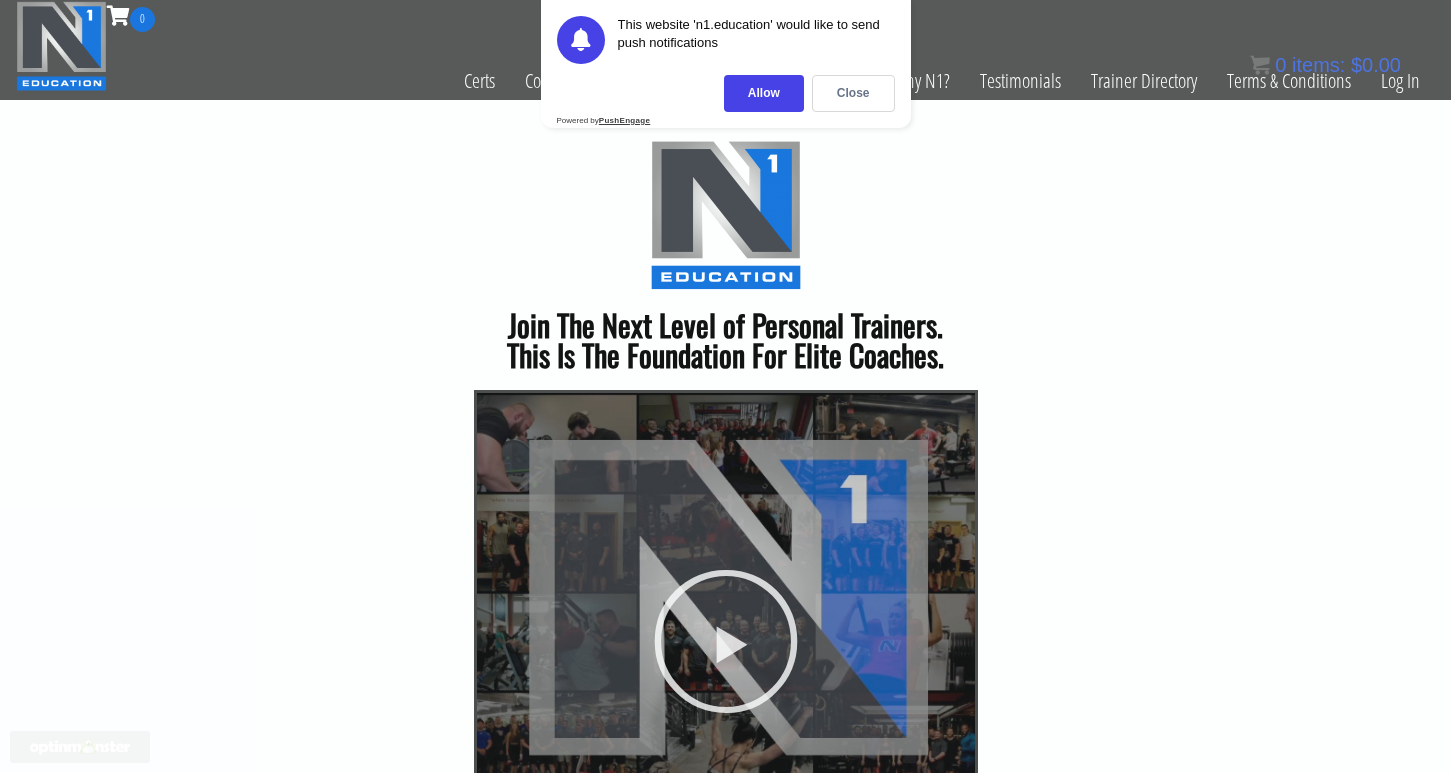 scroll, scrollTop: 0, scrollLeft: 0, axis: both 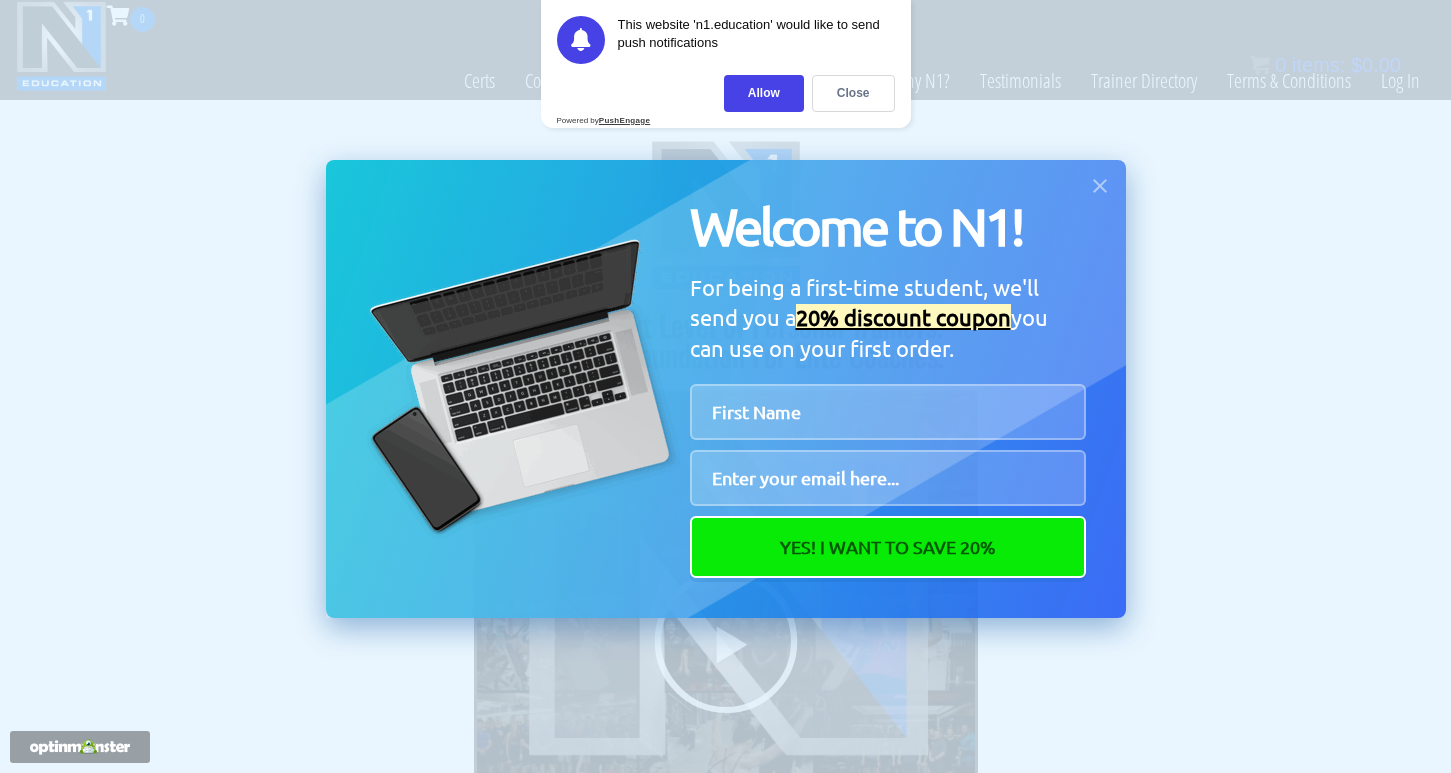click on "Welcome to N1! For being a first-time student, we'll send you a  20% discount coupon  you can use on your first order. First Name Email Yes! I Want To Save 20%" at bounding box center [726, 389] 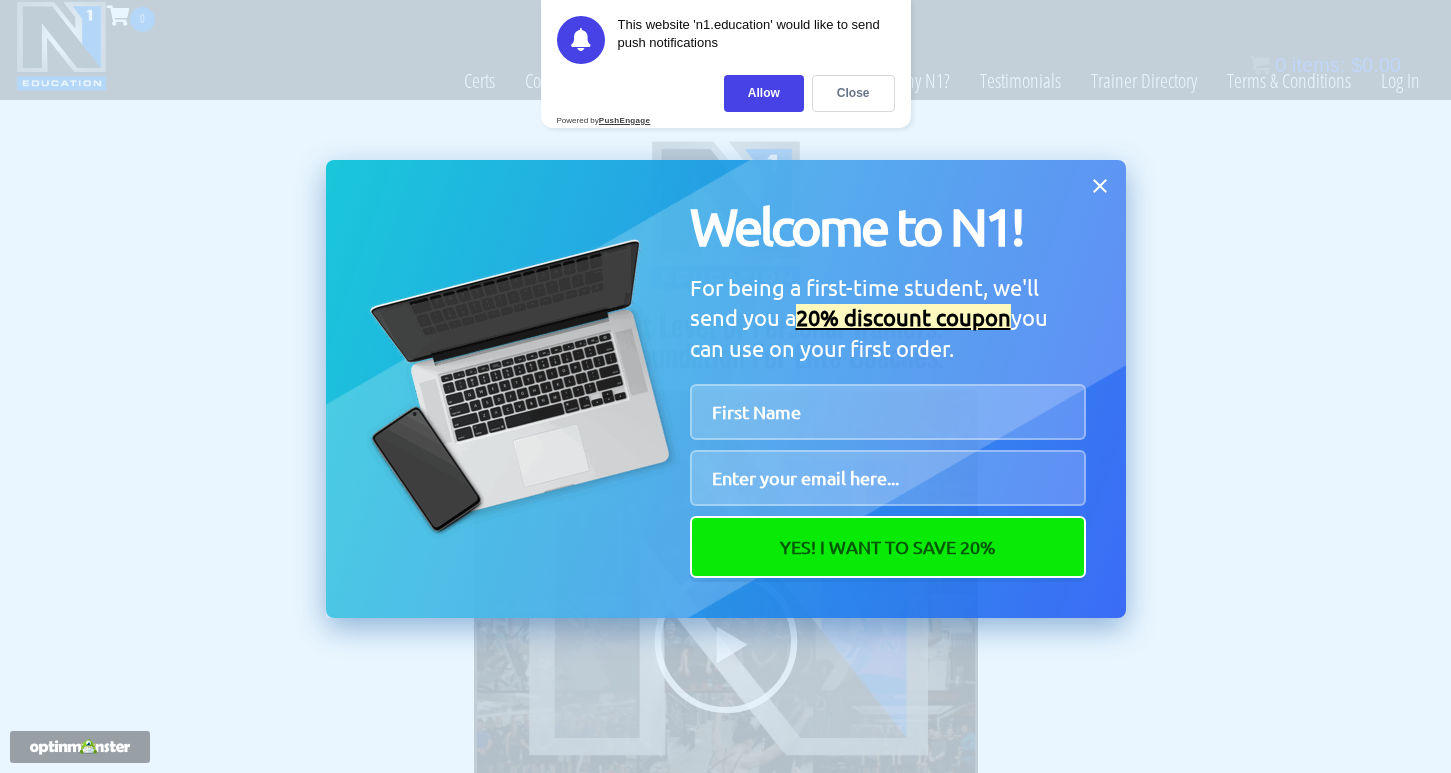 click 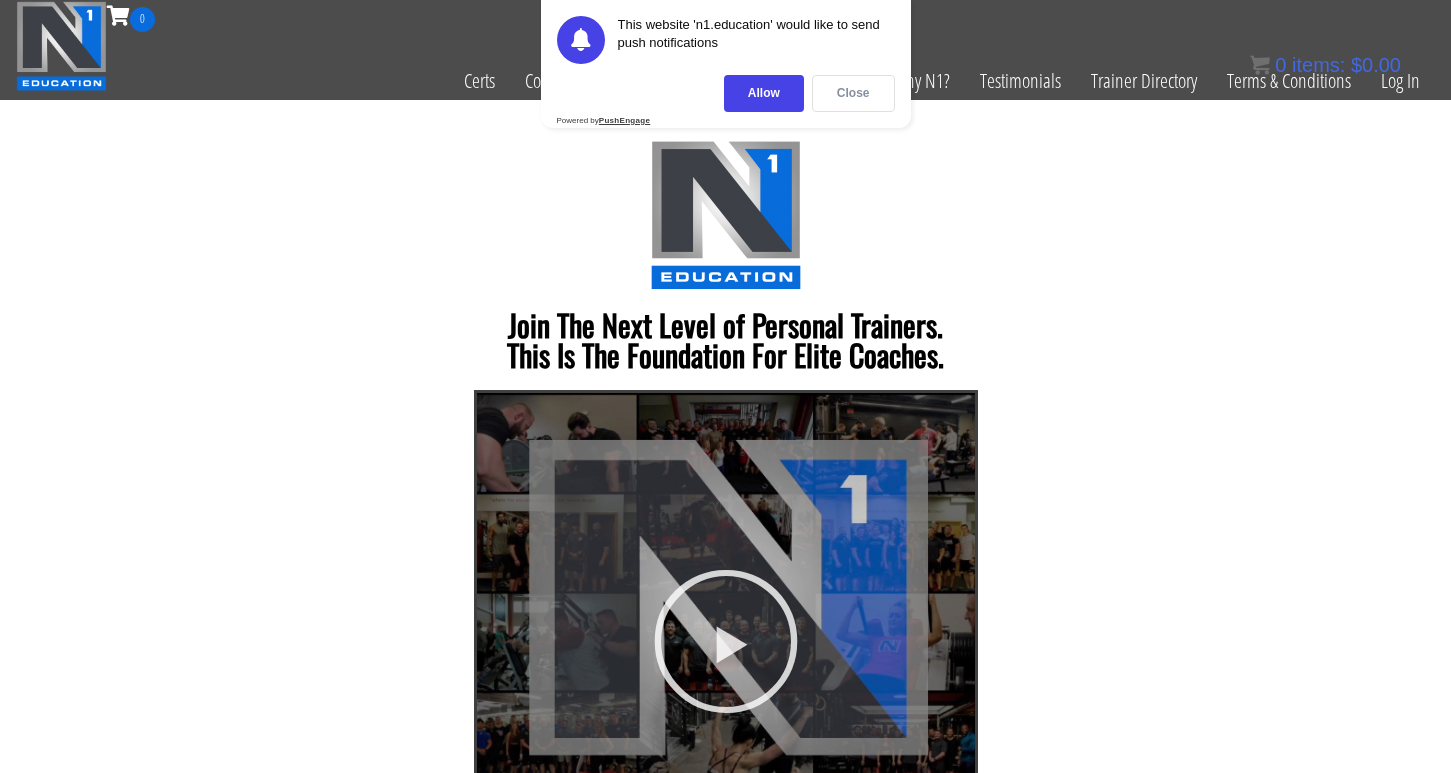 click on "Close" at bounding box center [853, 93] 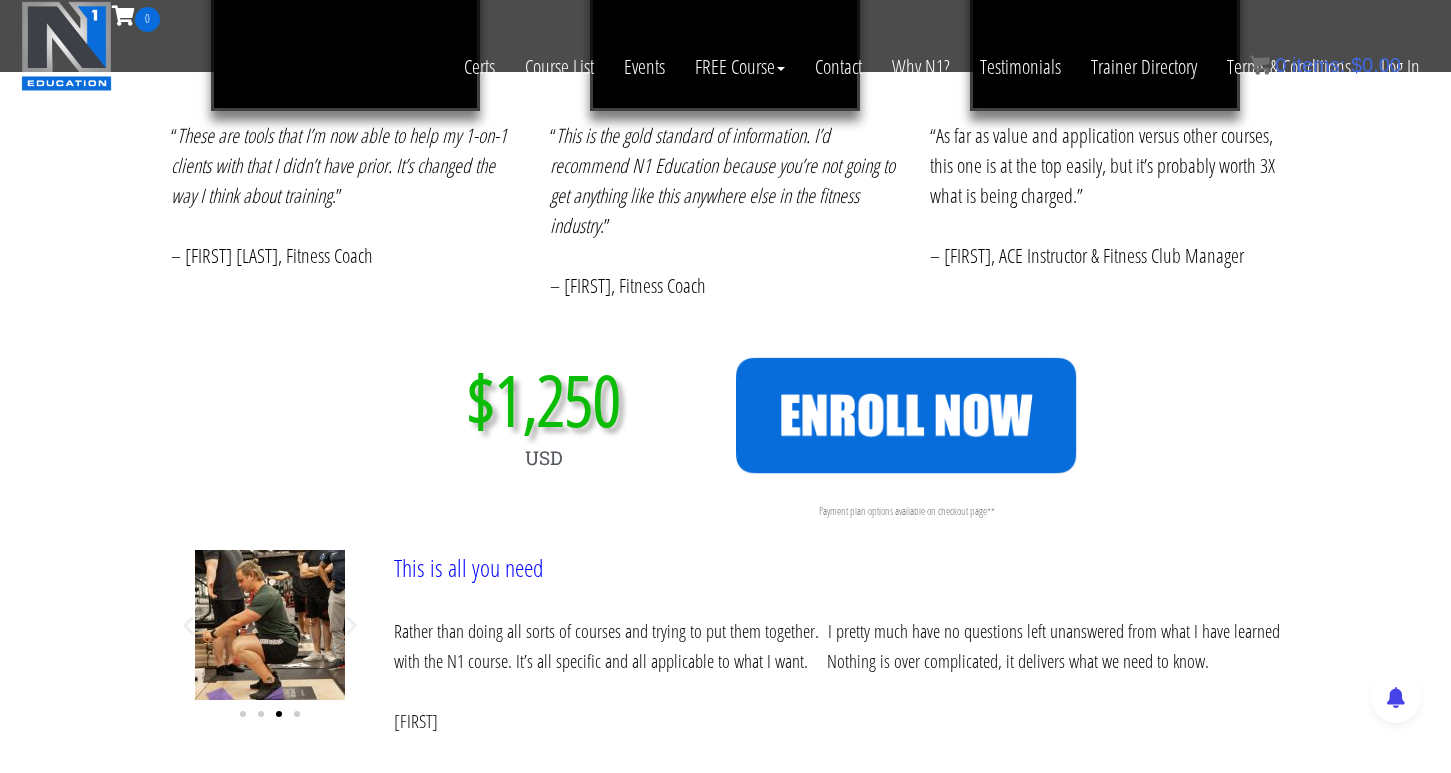 scroll, scrollTop: 8239, scrollLeft: 0, axis: vertical 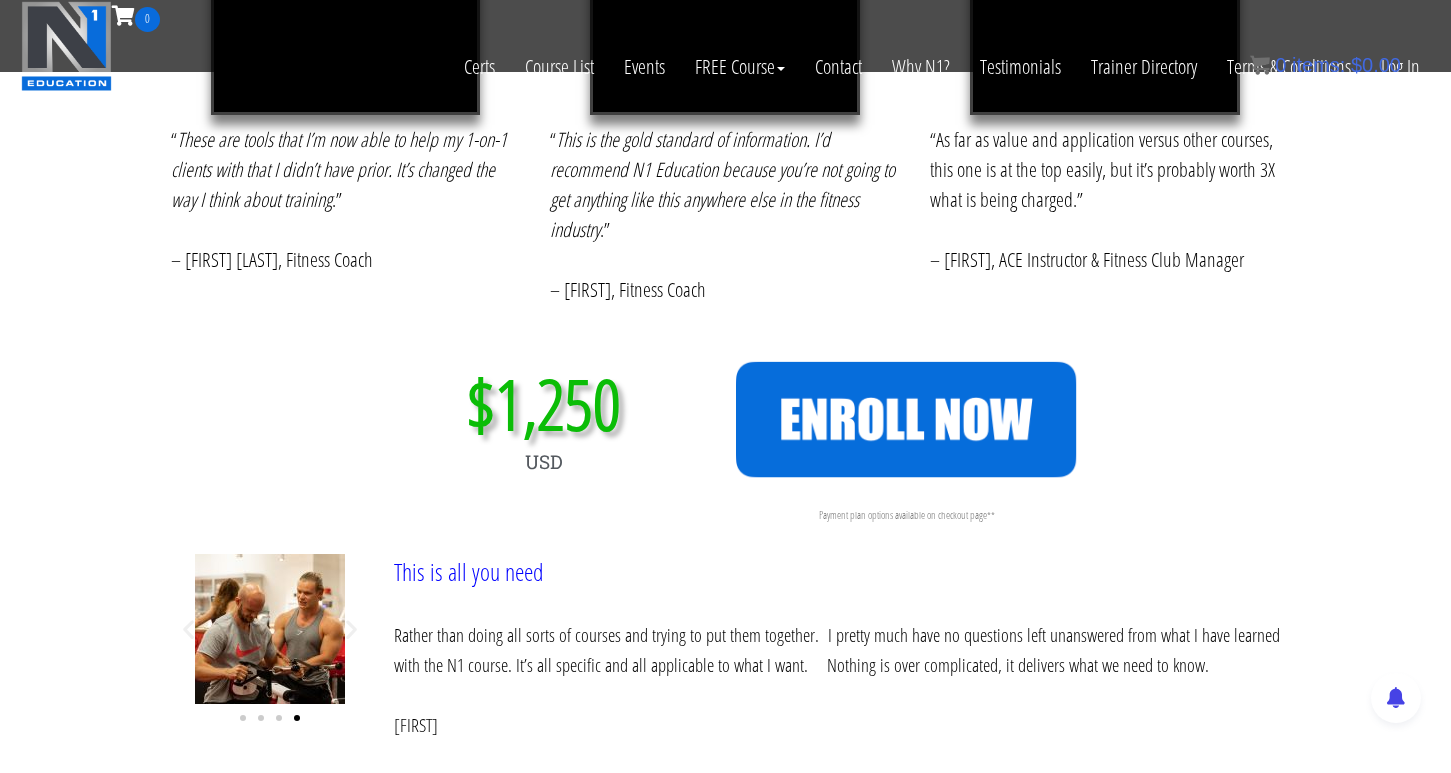click at bounding box center (907, 420) 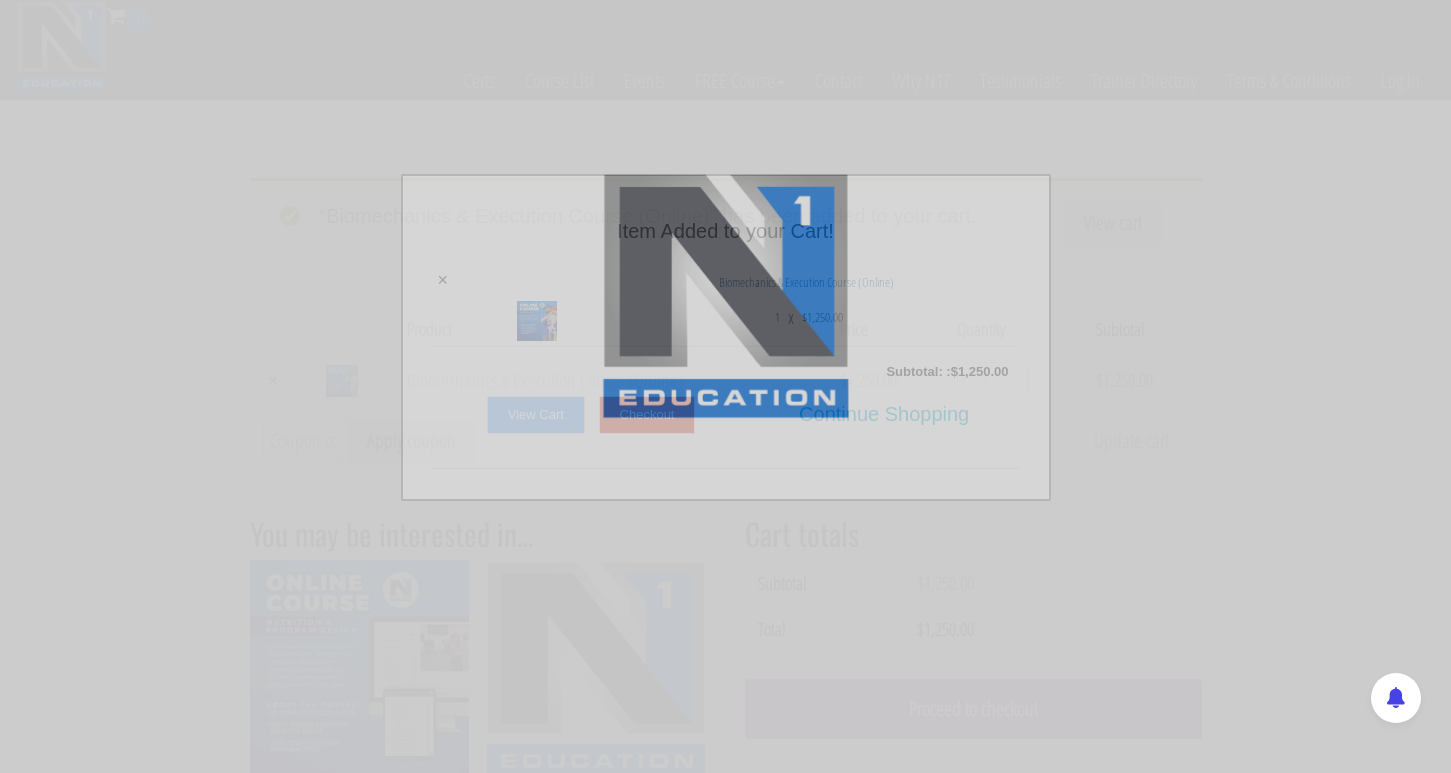 scroll, scrollTop: 0, scrollLeft: 0, axis: both 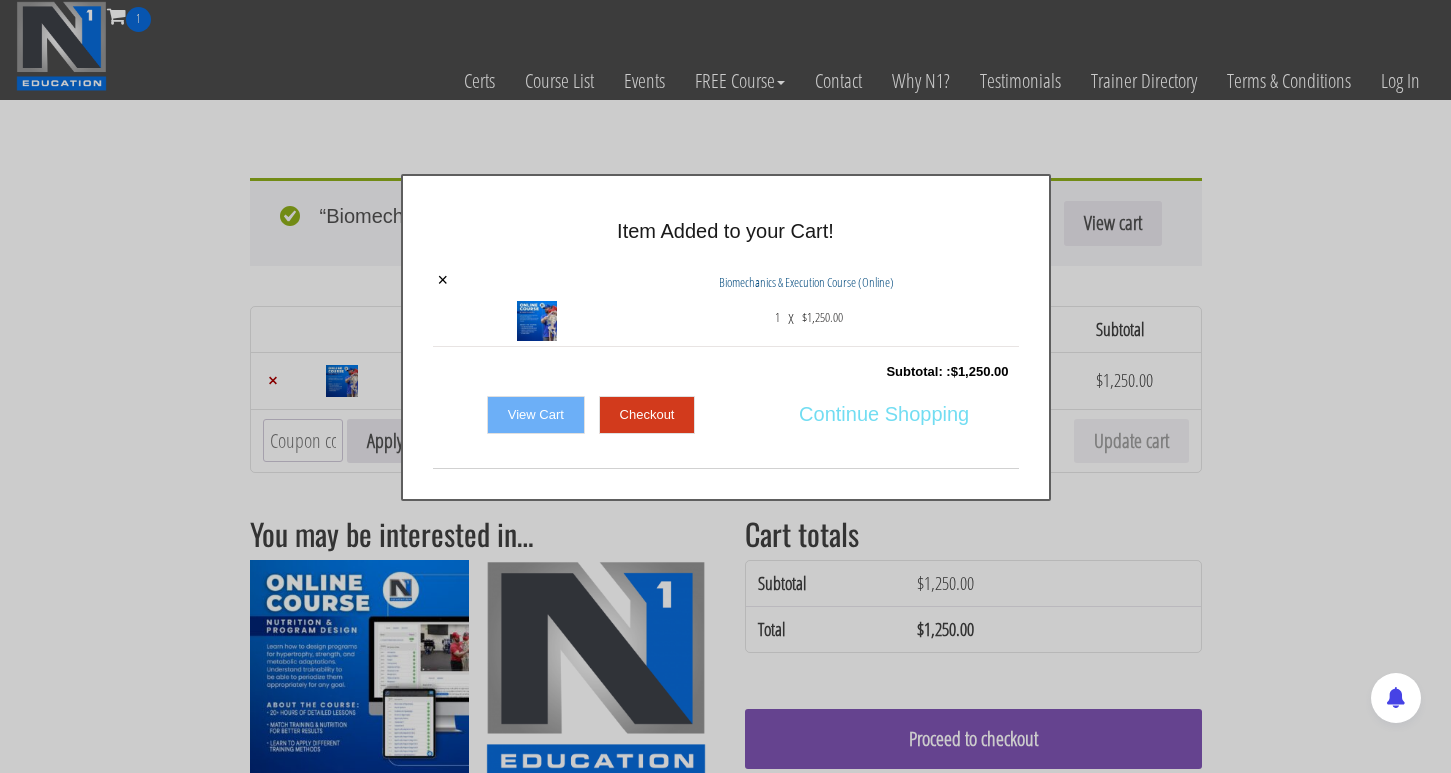 click on "Continue Shopping" at bounding box center (884, 414) 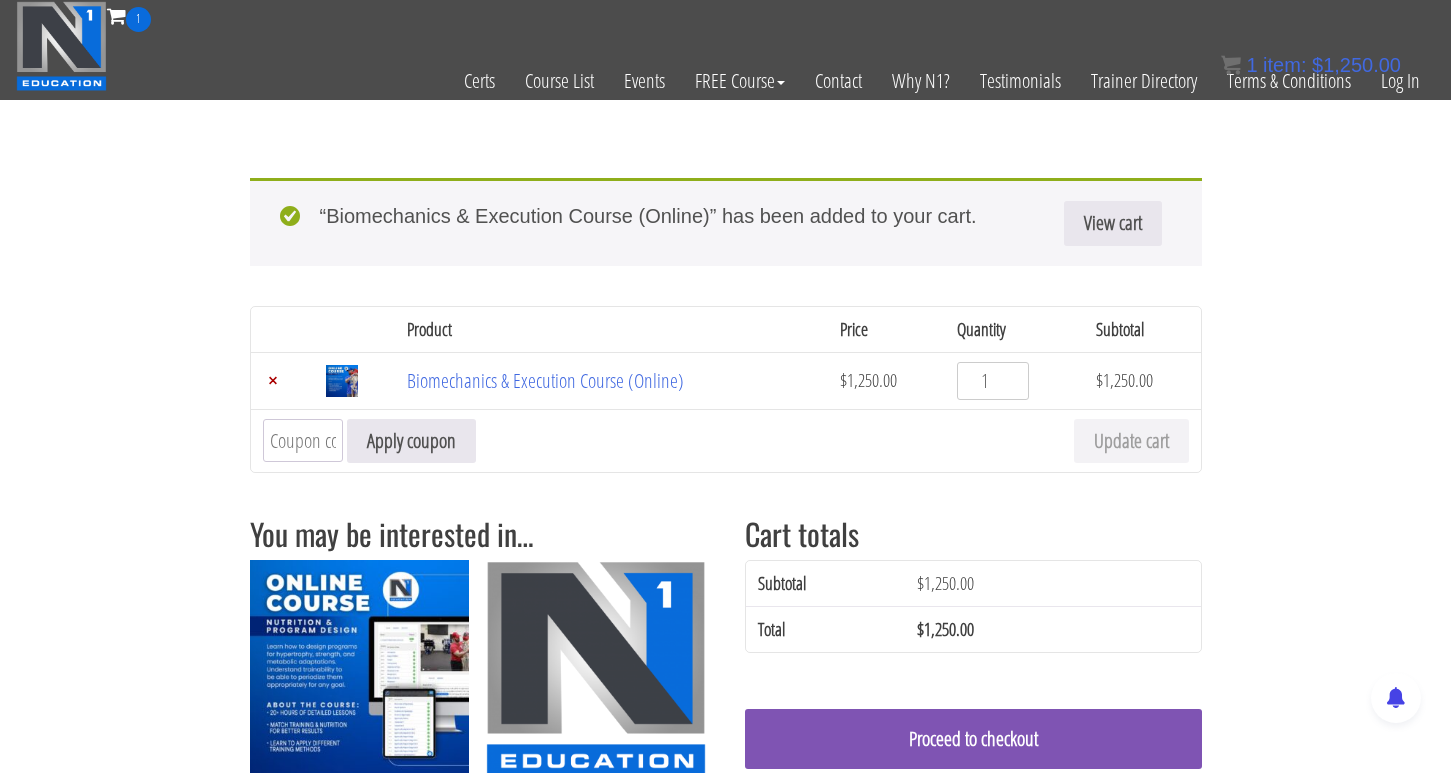 scroll, scrollTop: 0, scrollLeft: 0, axis: both 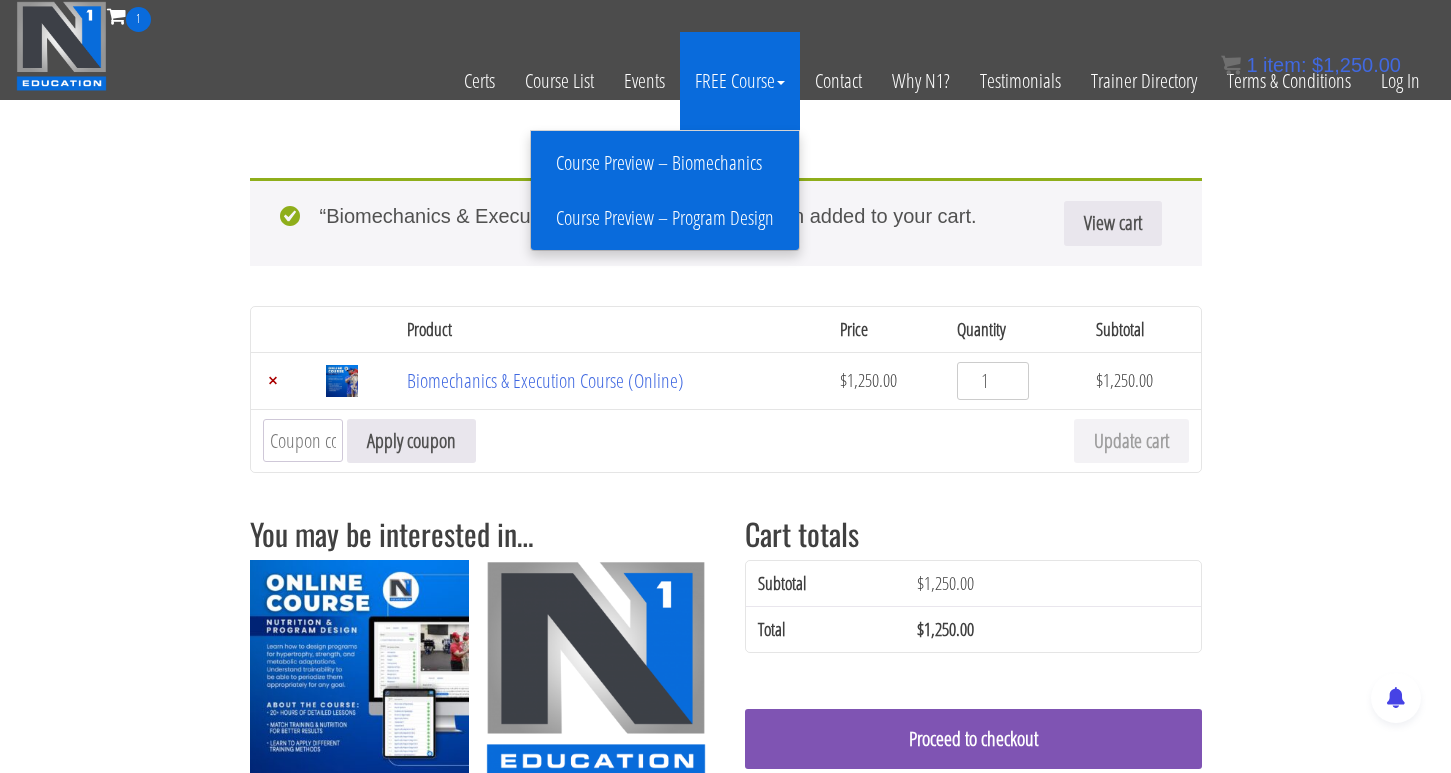 click on "Course Preview – Biomechanics" at bounding box center (665, 163) 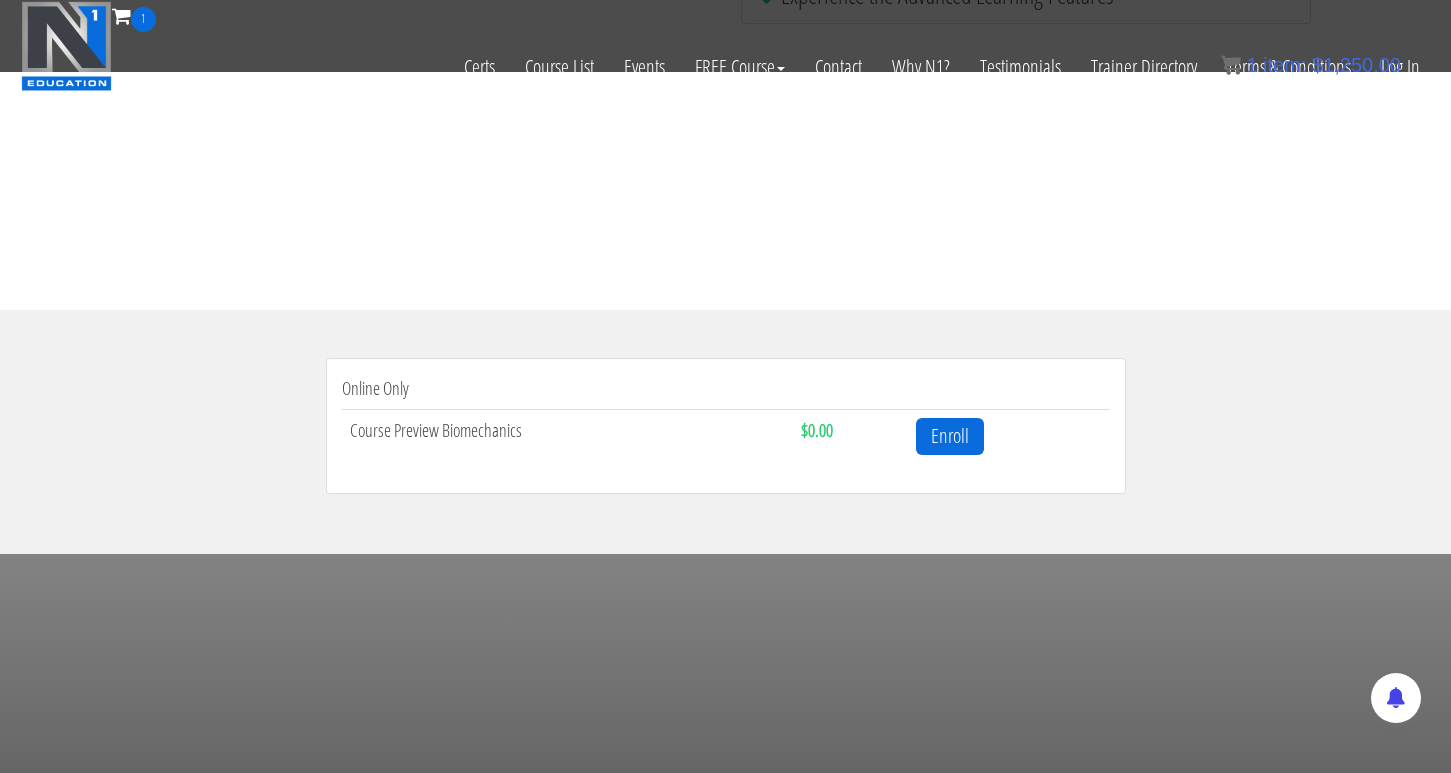 scroll, scrollTop: 410, scrollLeft: 0, axis: vertical 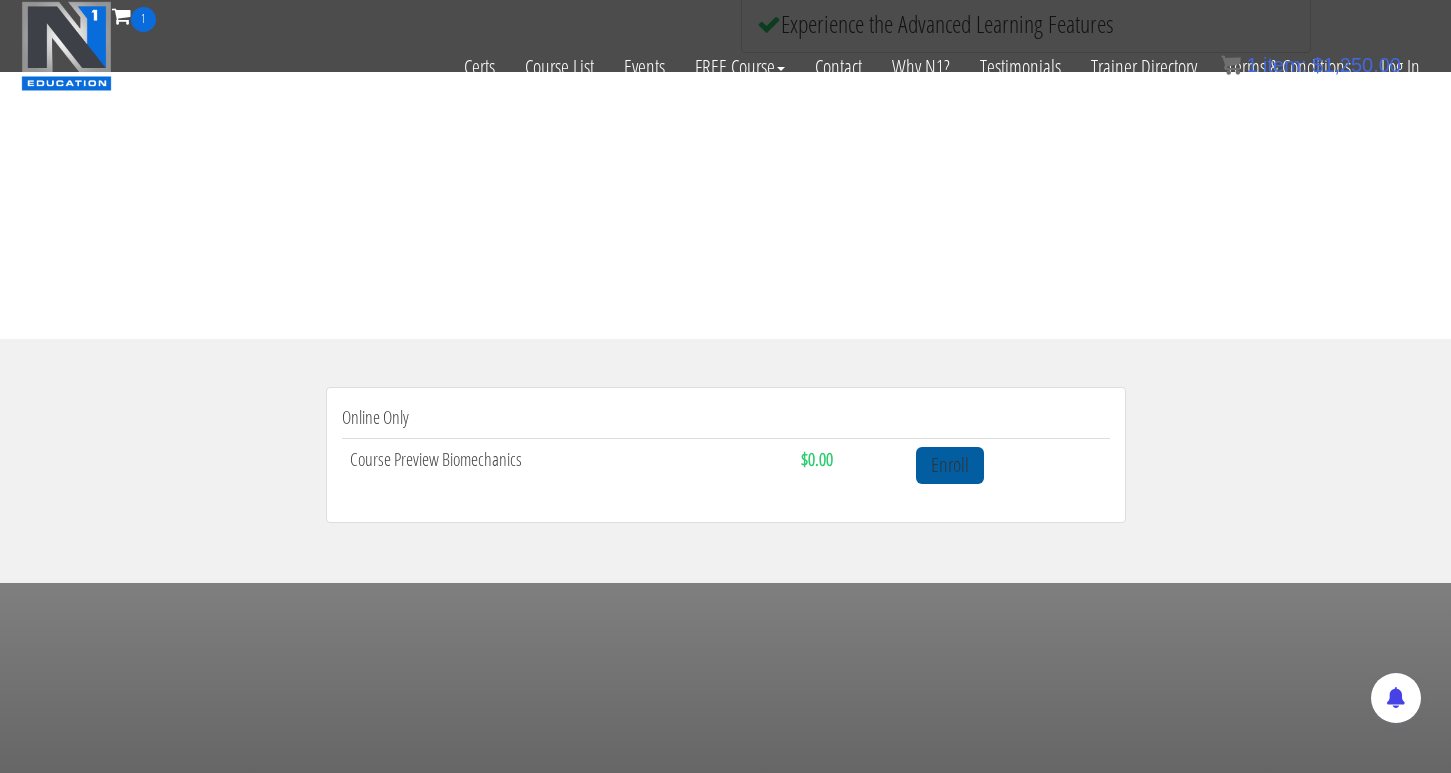 click on "Enroll" at bounding box center (950, 465) 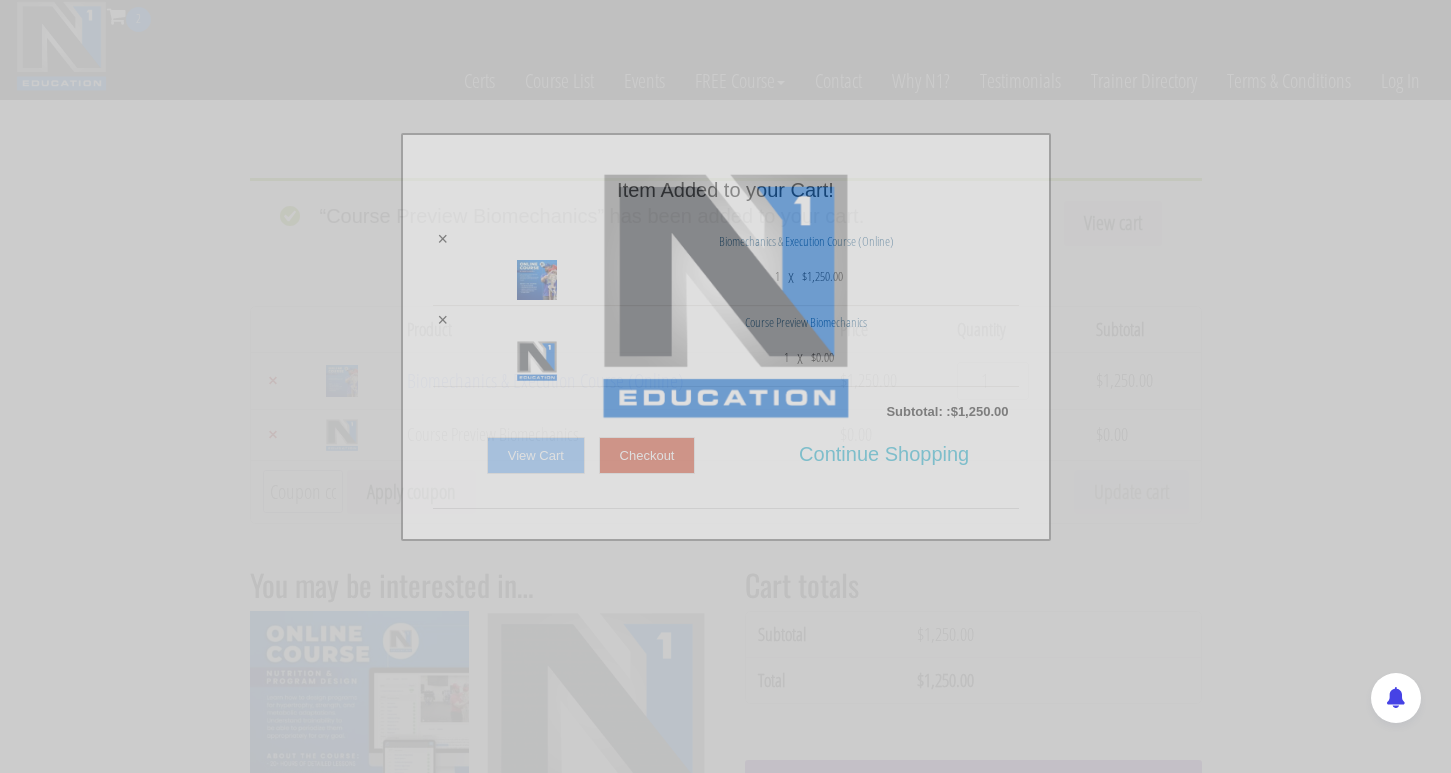scroll, scrollTop: 0, scrollLeft: 0, axis: both 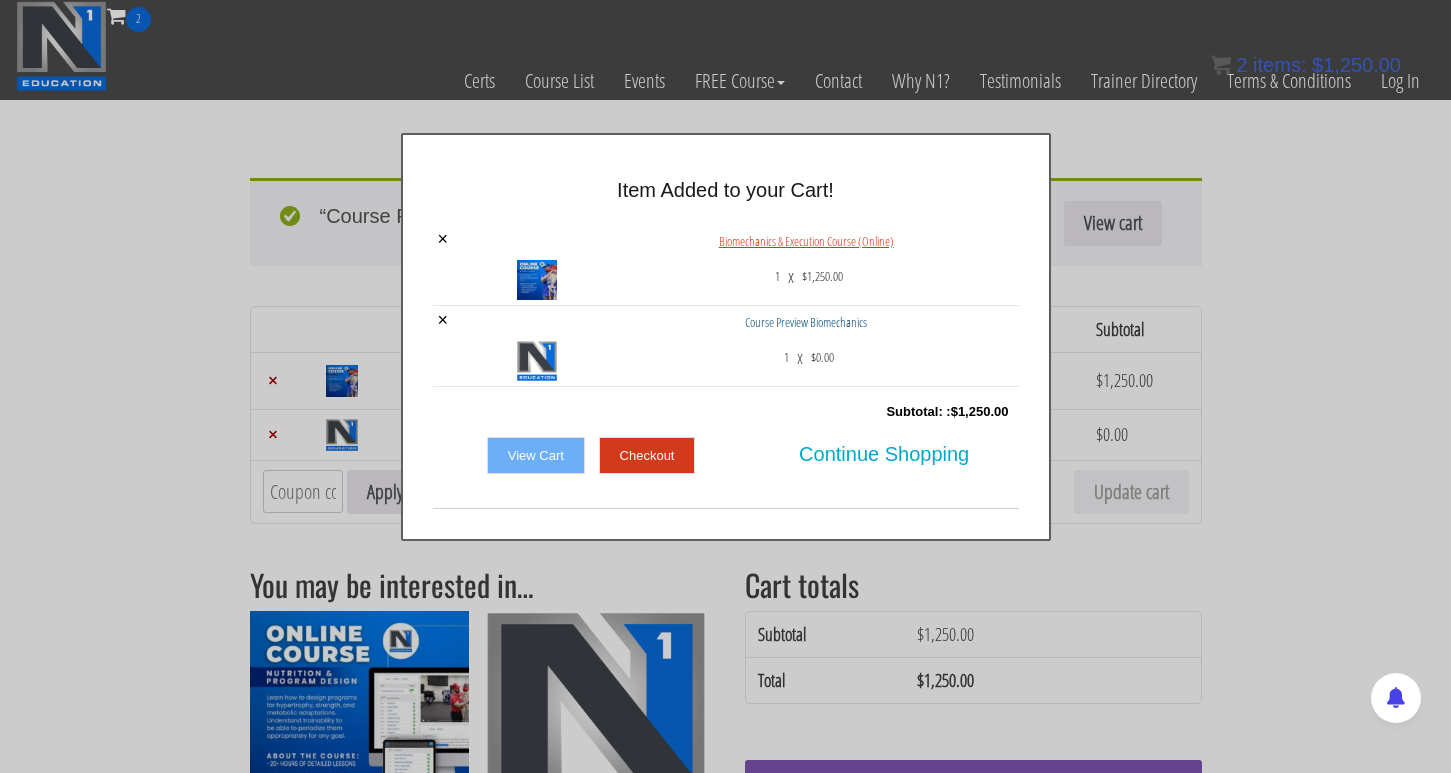 click on "Biomechanics & Execution Course (Online)" at bounding box center (806, 241) 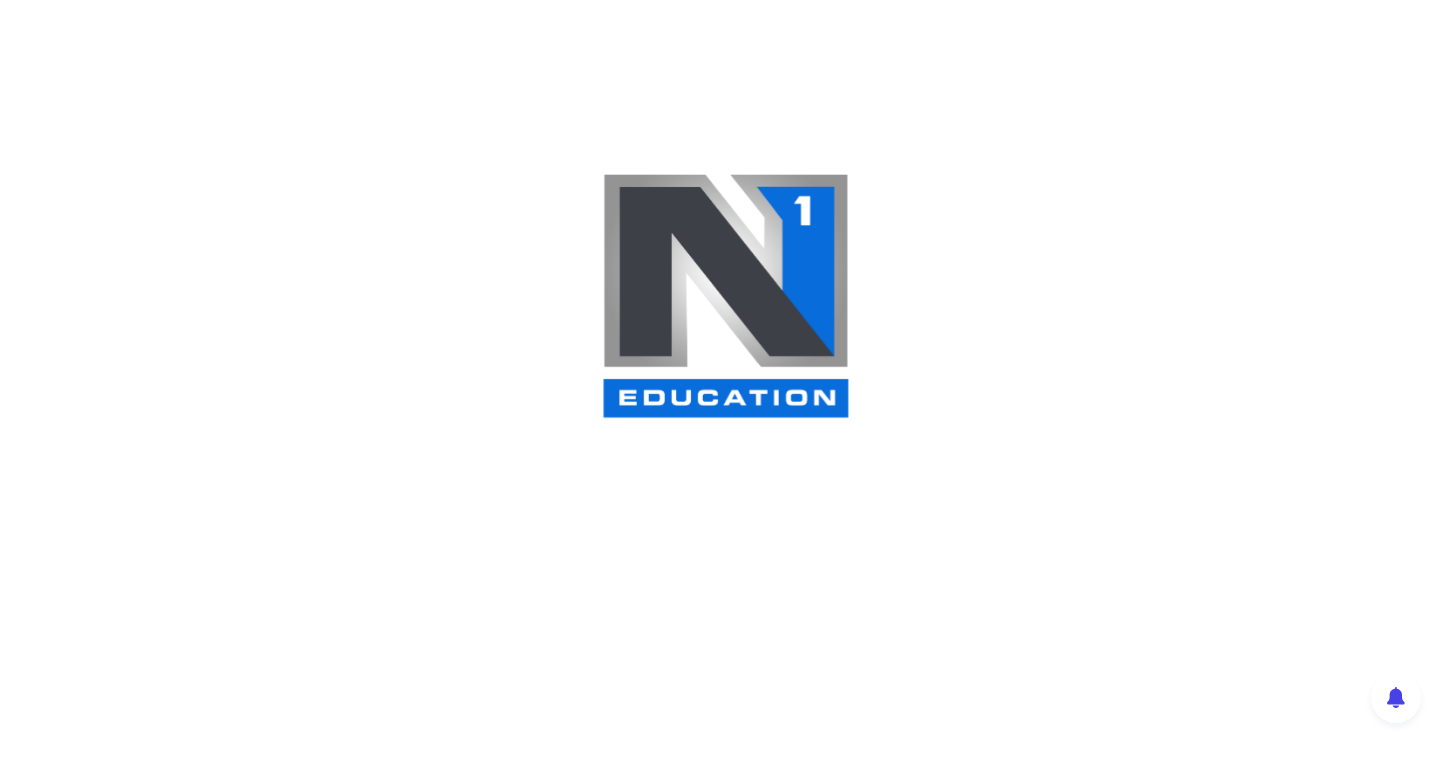 scroll, scrollTop: 0, scrollLeft: 0, axis: both 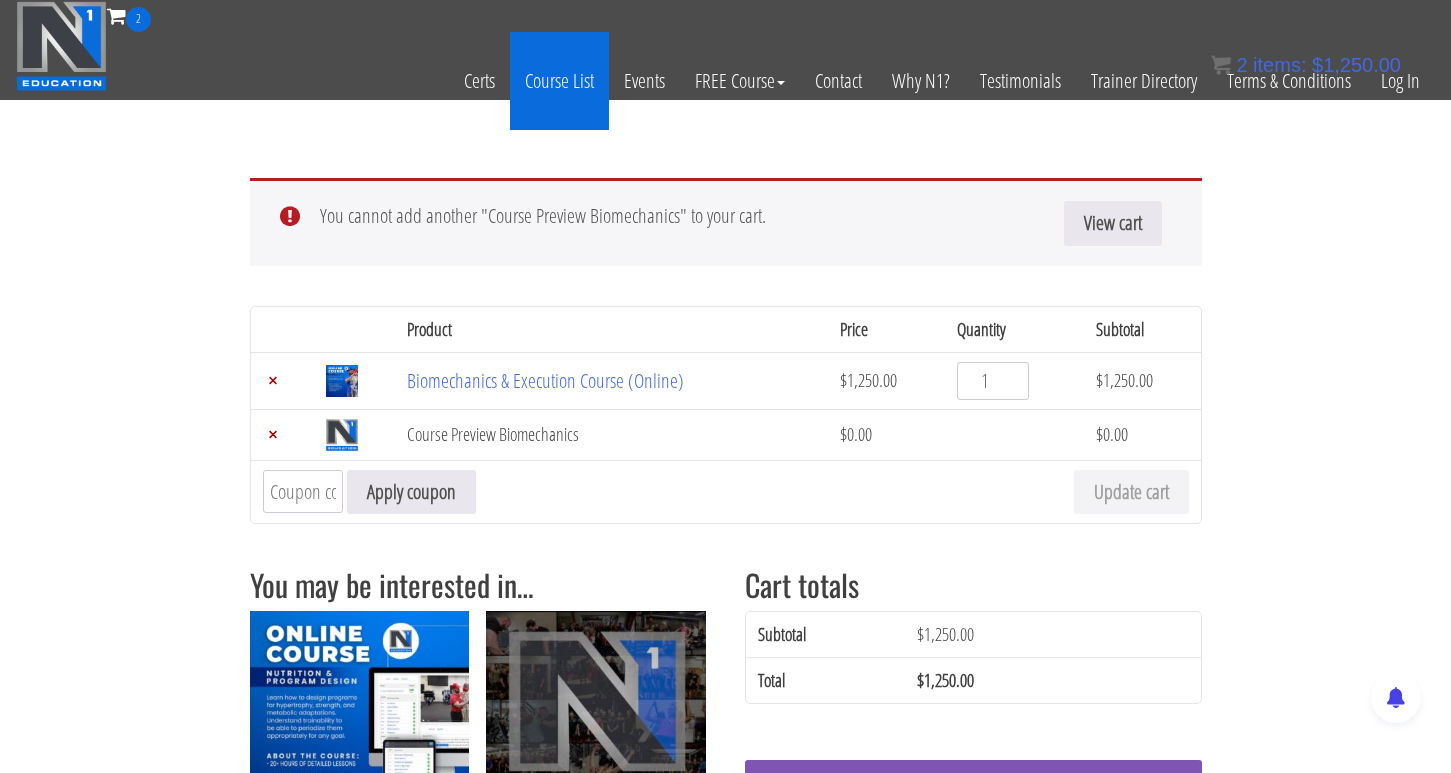 click on "Course List" at bounding box center (559, 81) 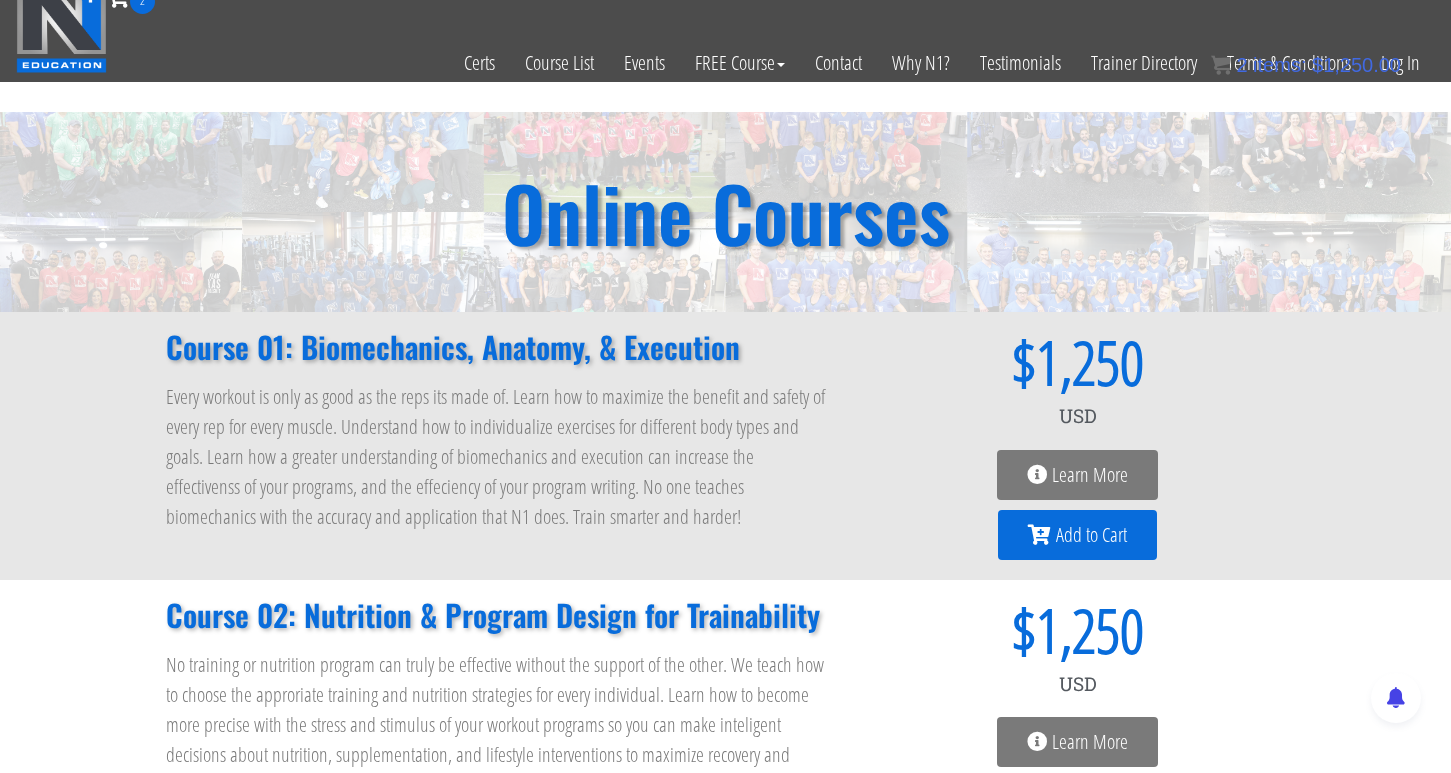 scroll, scrollTop: 17, scrollLeft: 0, axis: vertical 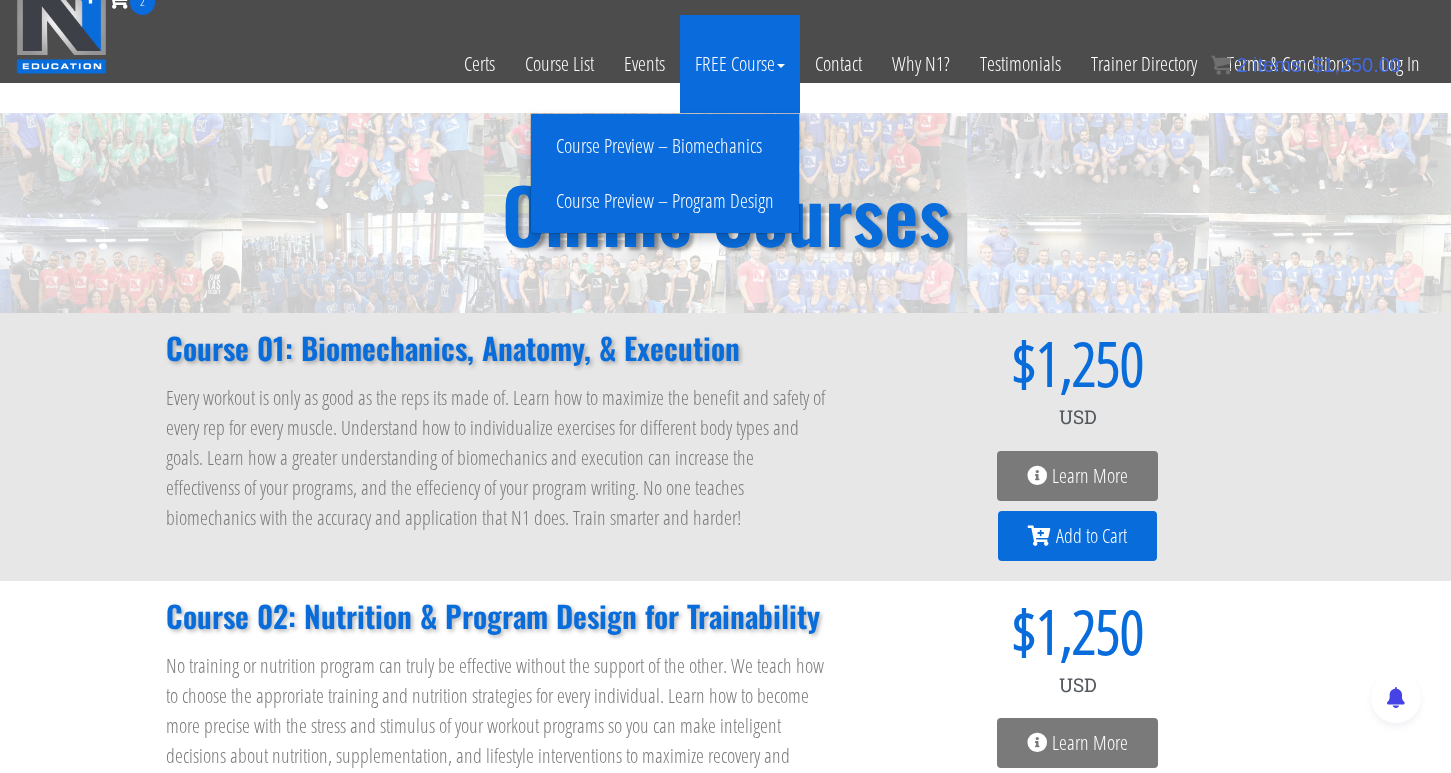 click on "Course Preview – Biomechanics" at bounding box center (665, 146) 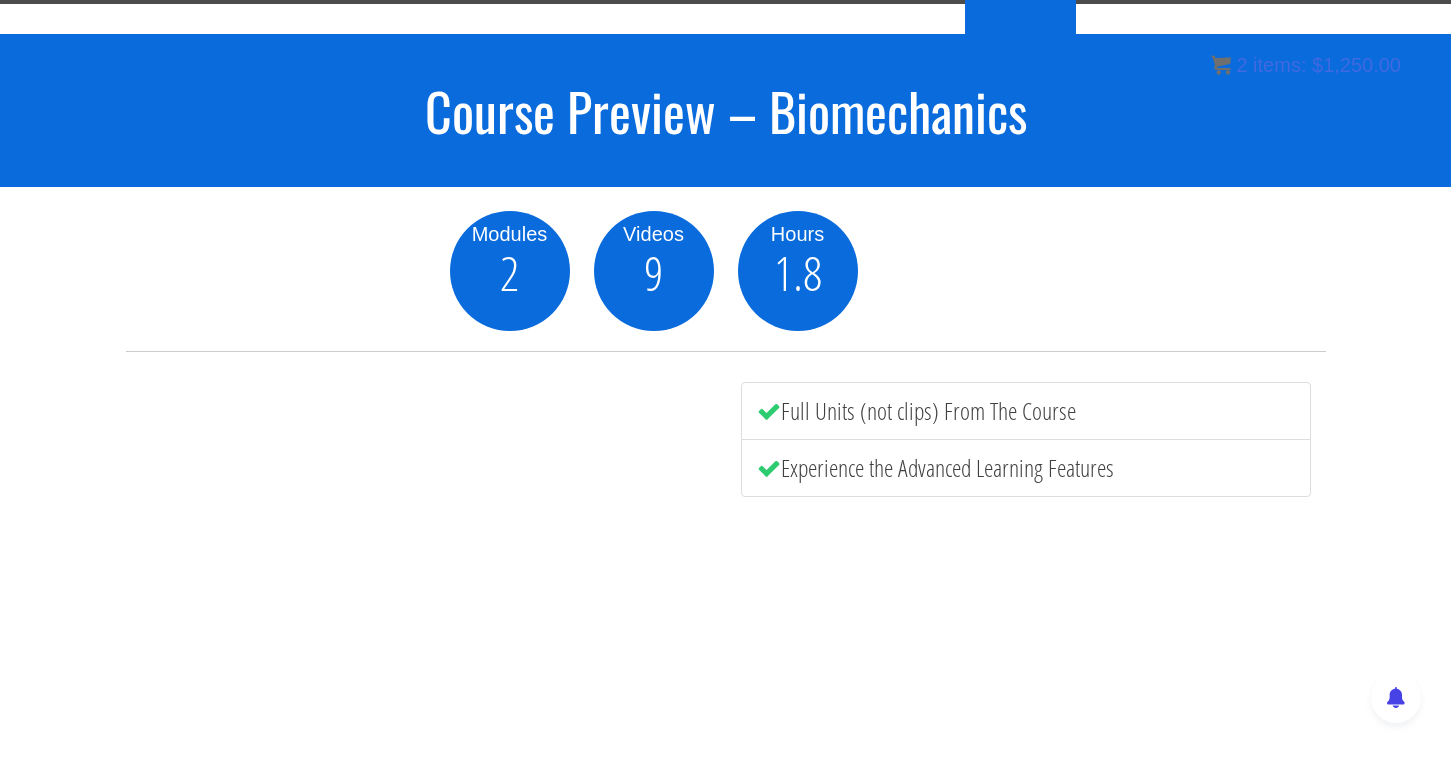 scroll, scrollTop: 58, scrollLeft: 0, axis: vertical 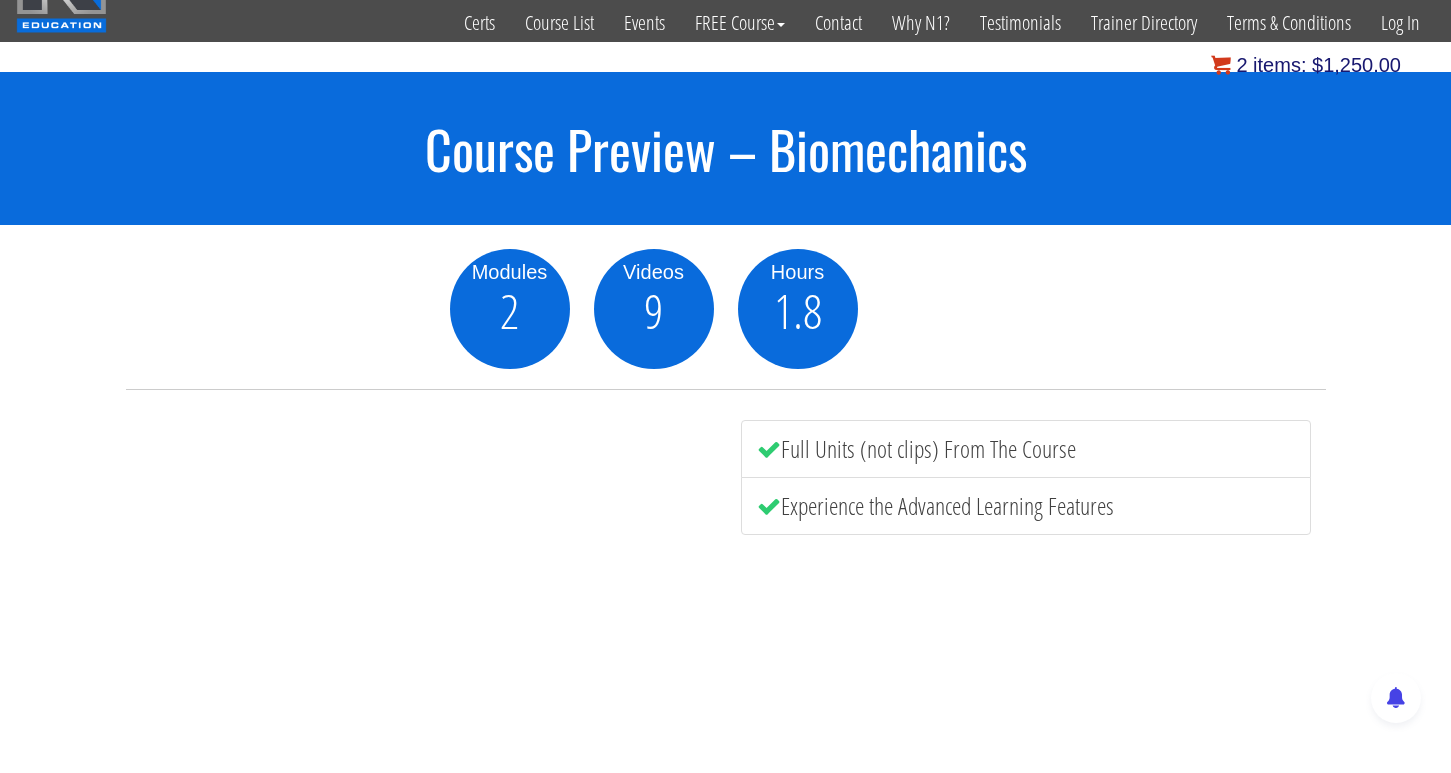 click on "items:" at bounding box center (1279, 65) 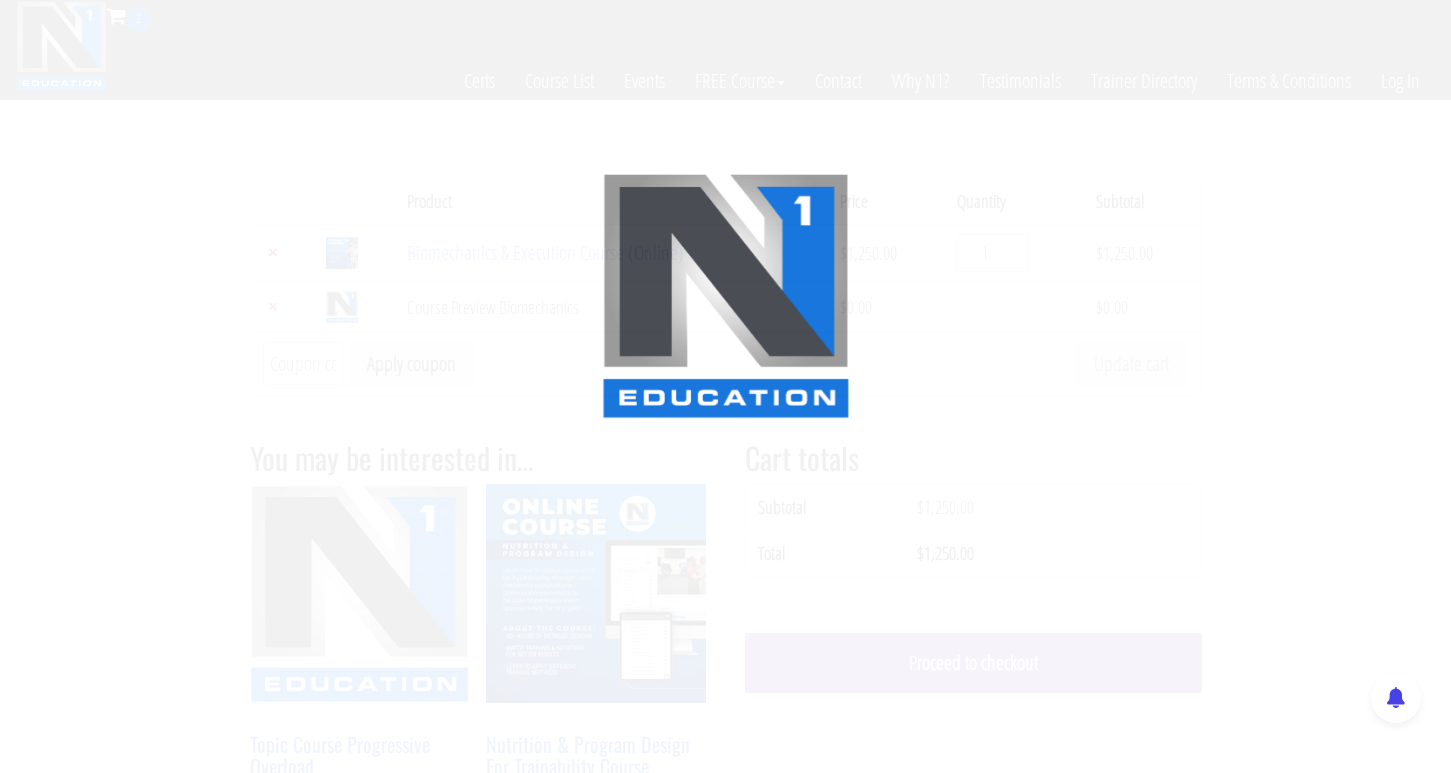 scroll, scrollTop: 0, scrollLeft: 0, axis: both 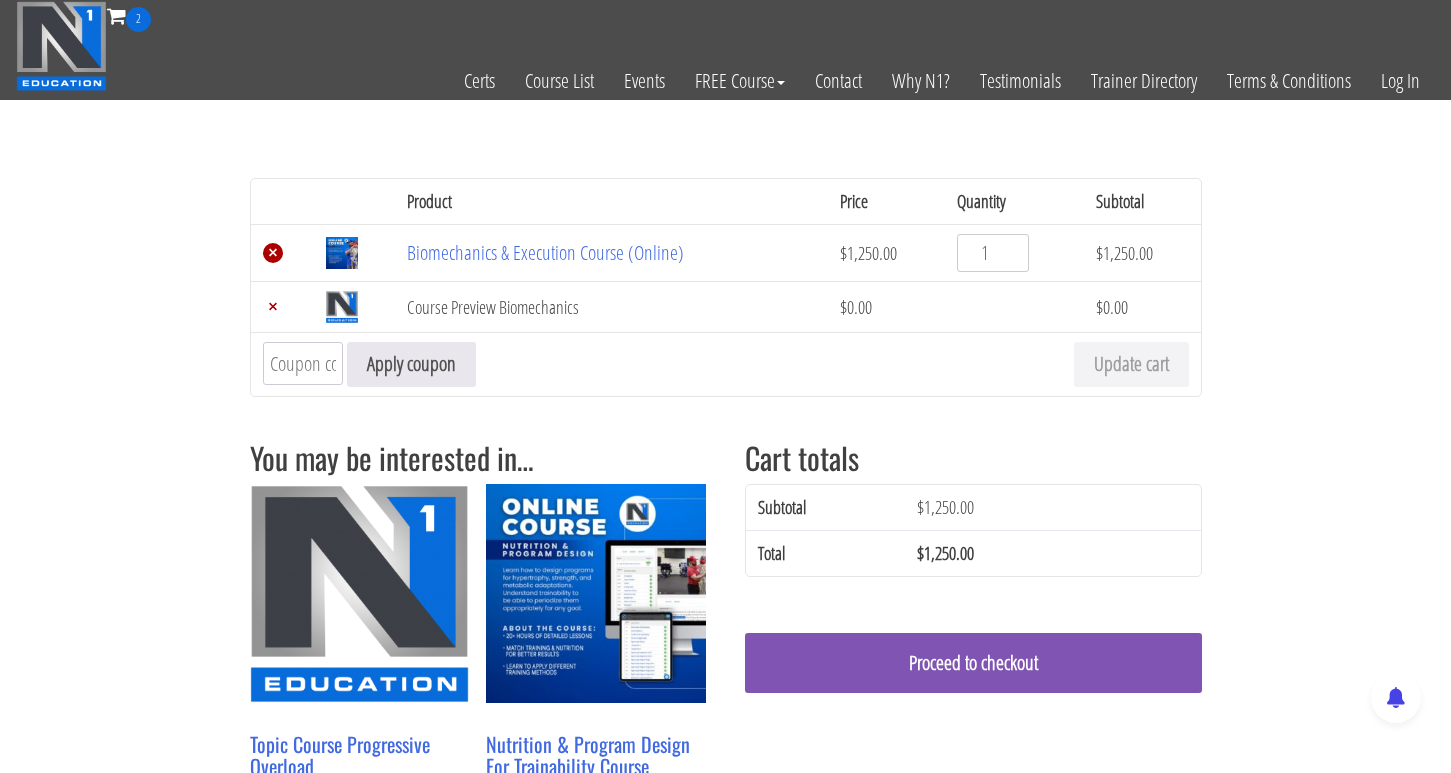 click on "×" at bounding box center (273, 253) 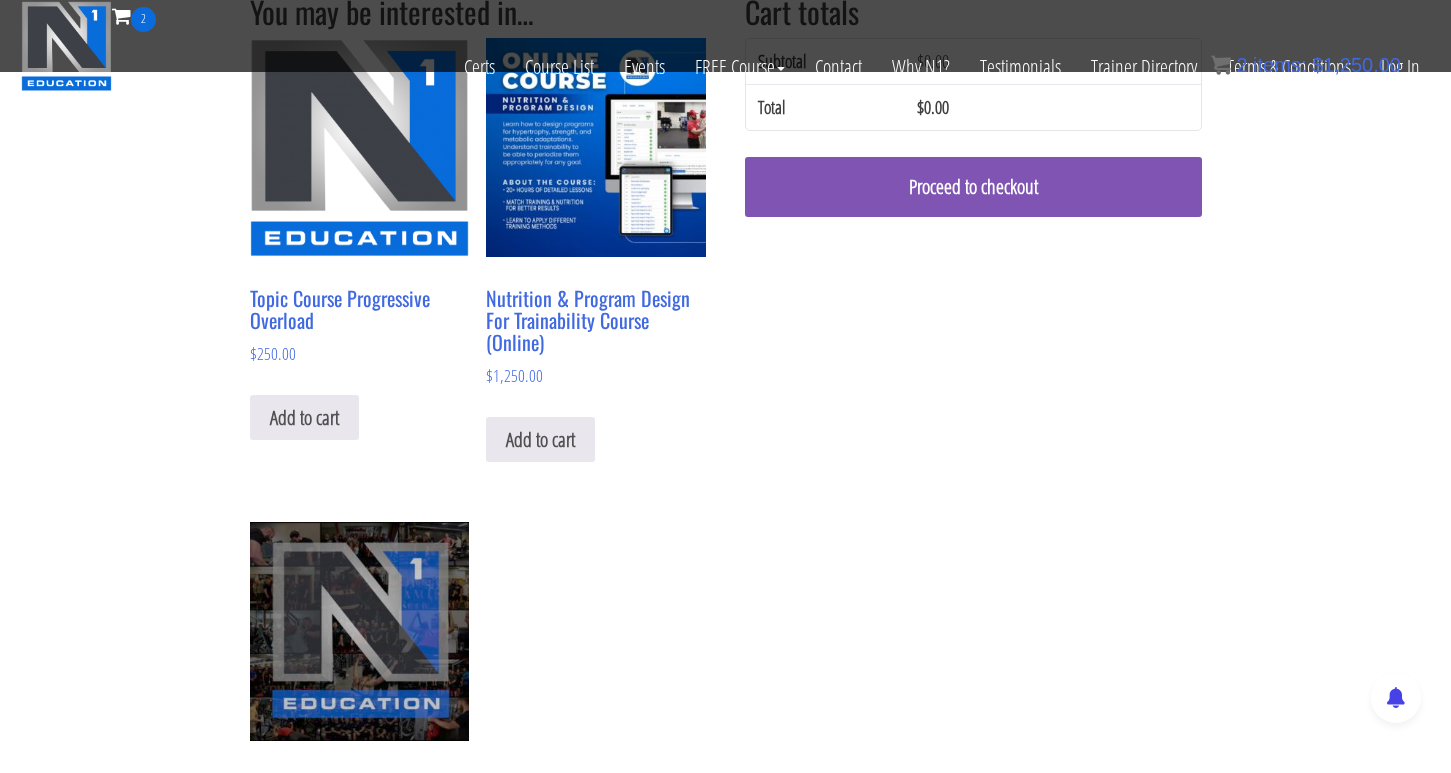 scroll, scrollTop: 355, scrollLeft: 0, axis: vertical 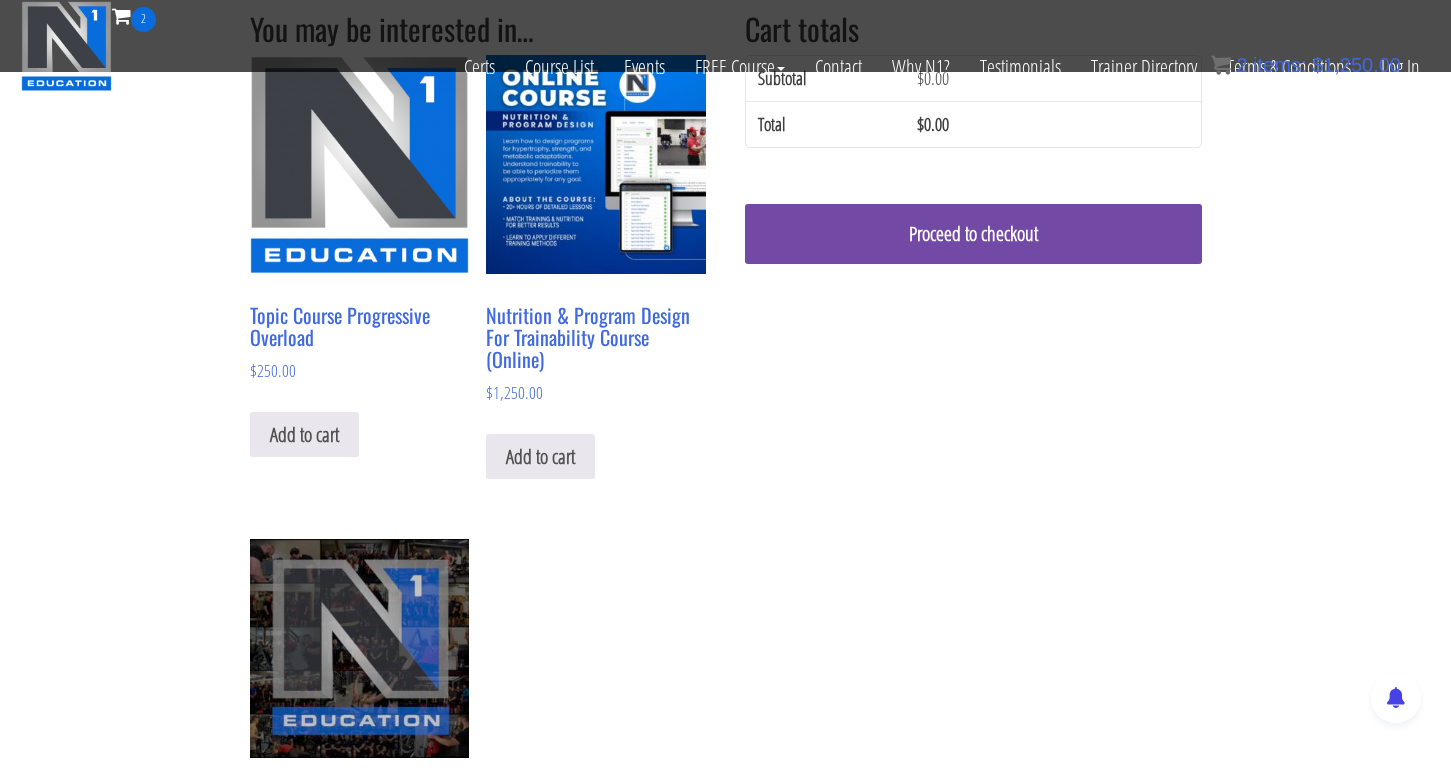 click on "Proceed to checkout" at bounding box center (973, 234) 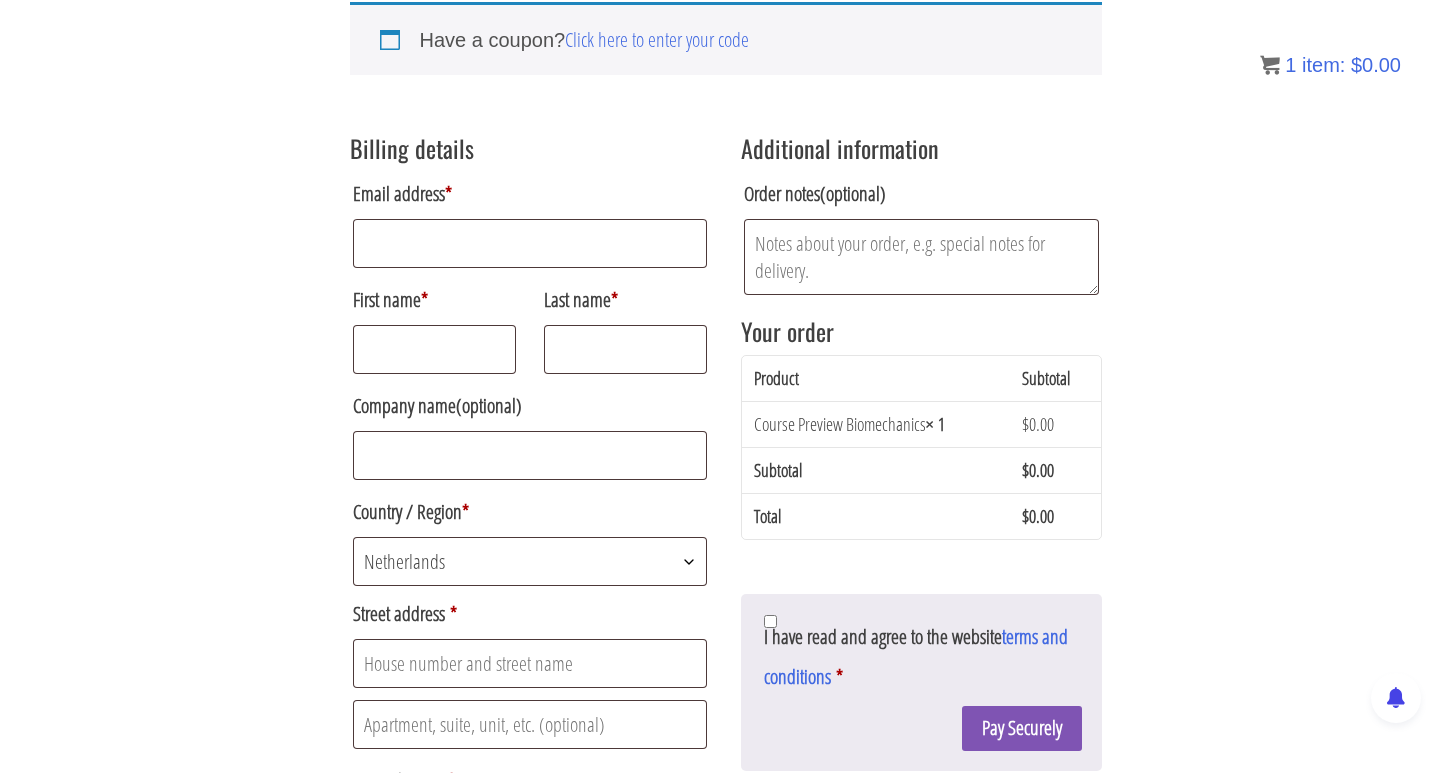 scroll, scrollTop: 211, scrollLeft: 0, axis: vertical 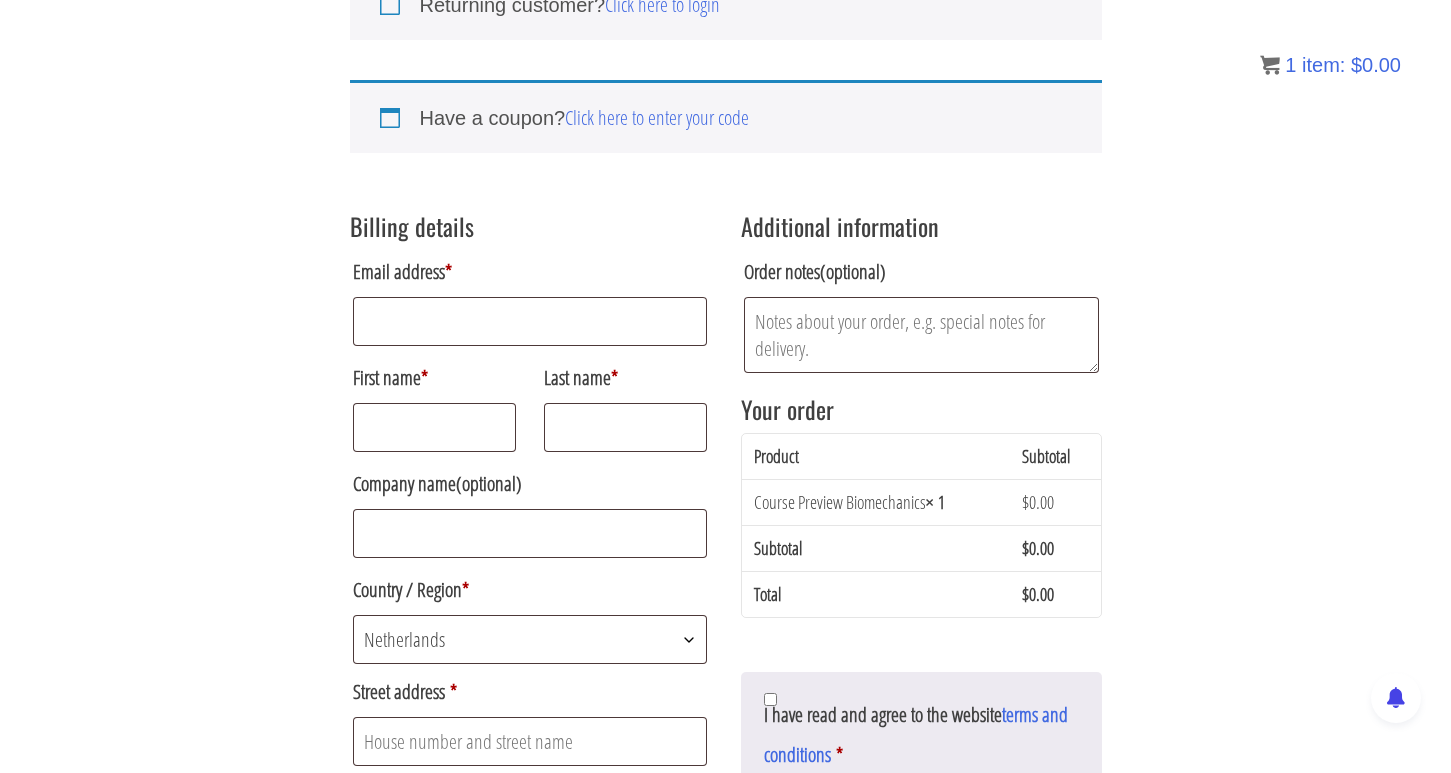 click on "Email address  *" at bounding box center (530, 299) 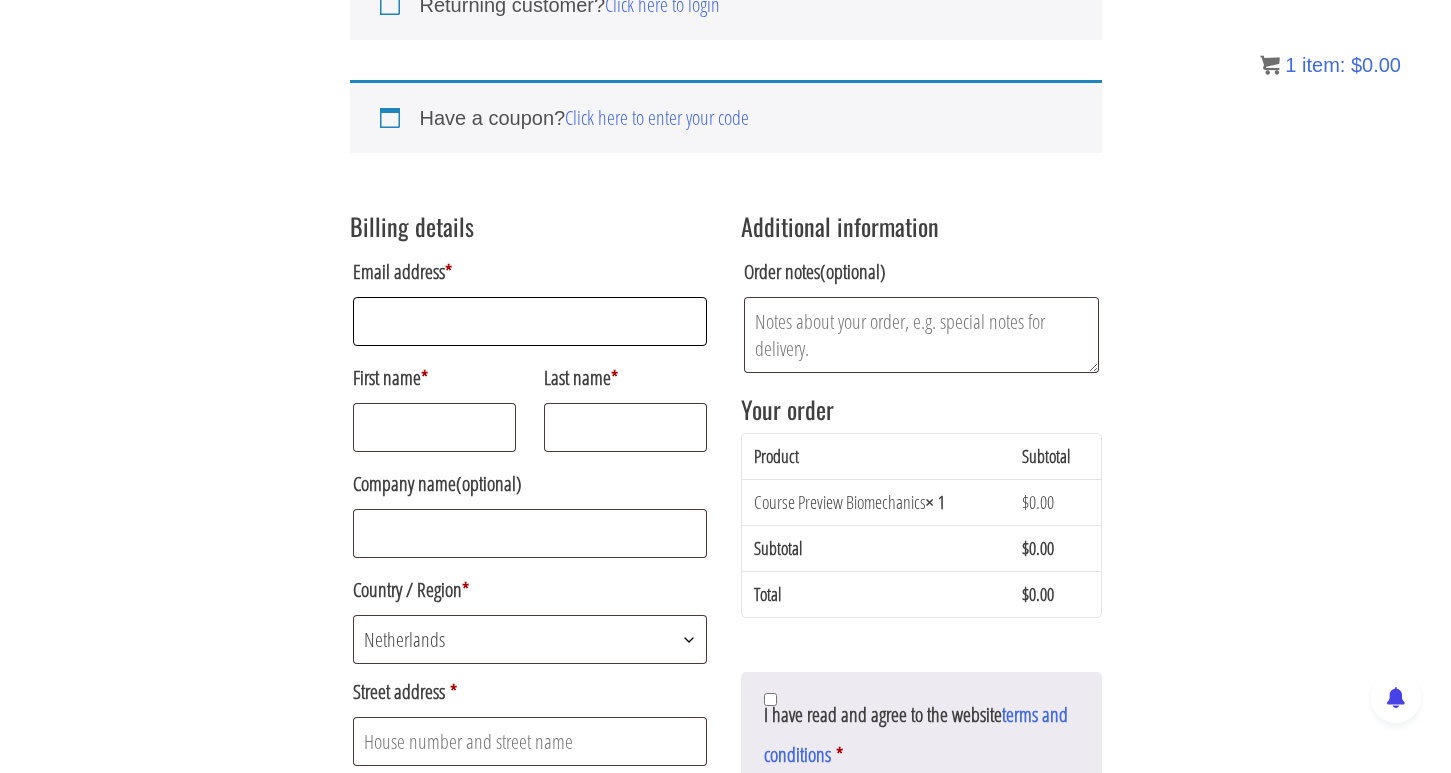 type on "bleudragon6@hotmail.com" 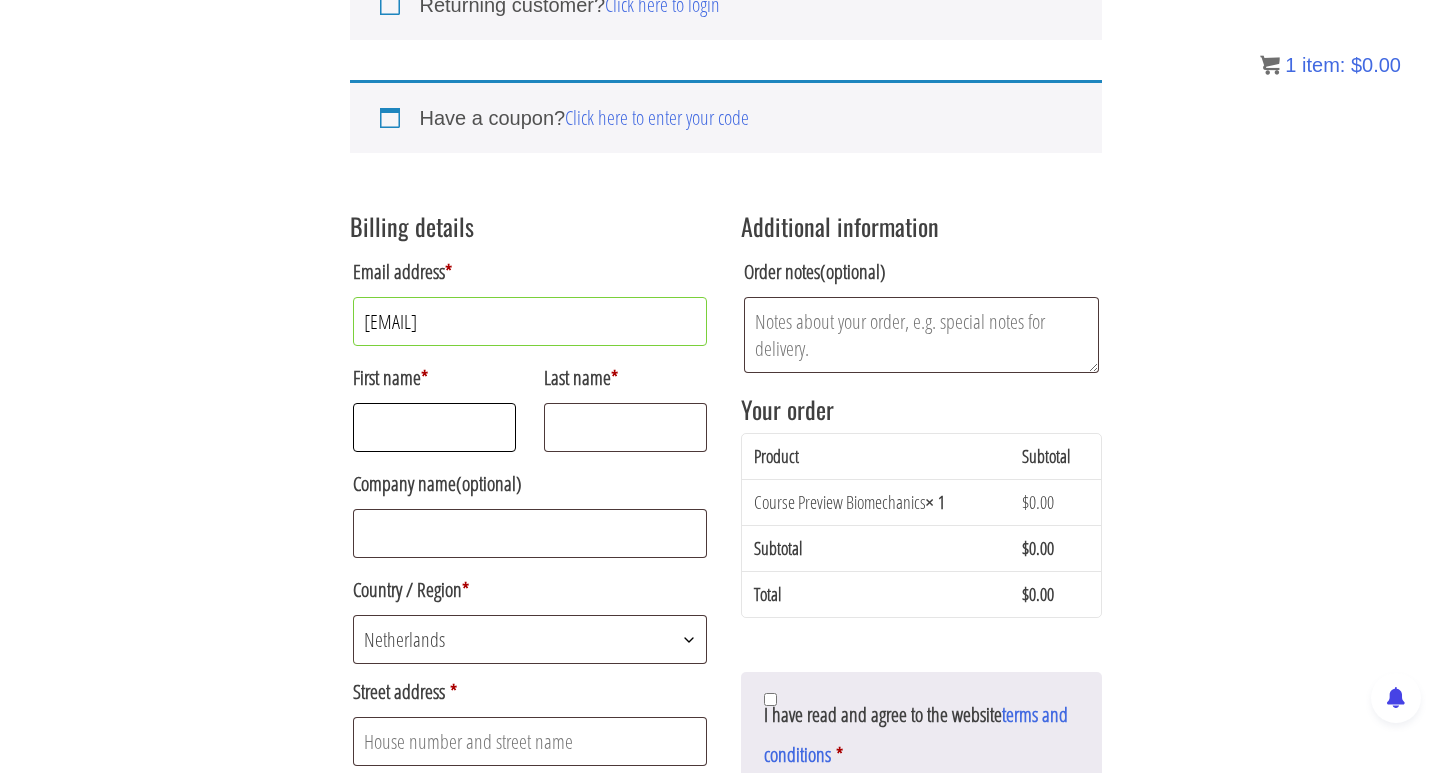 click on "First name  *" at bounding box center (435, 427) 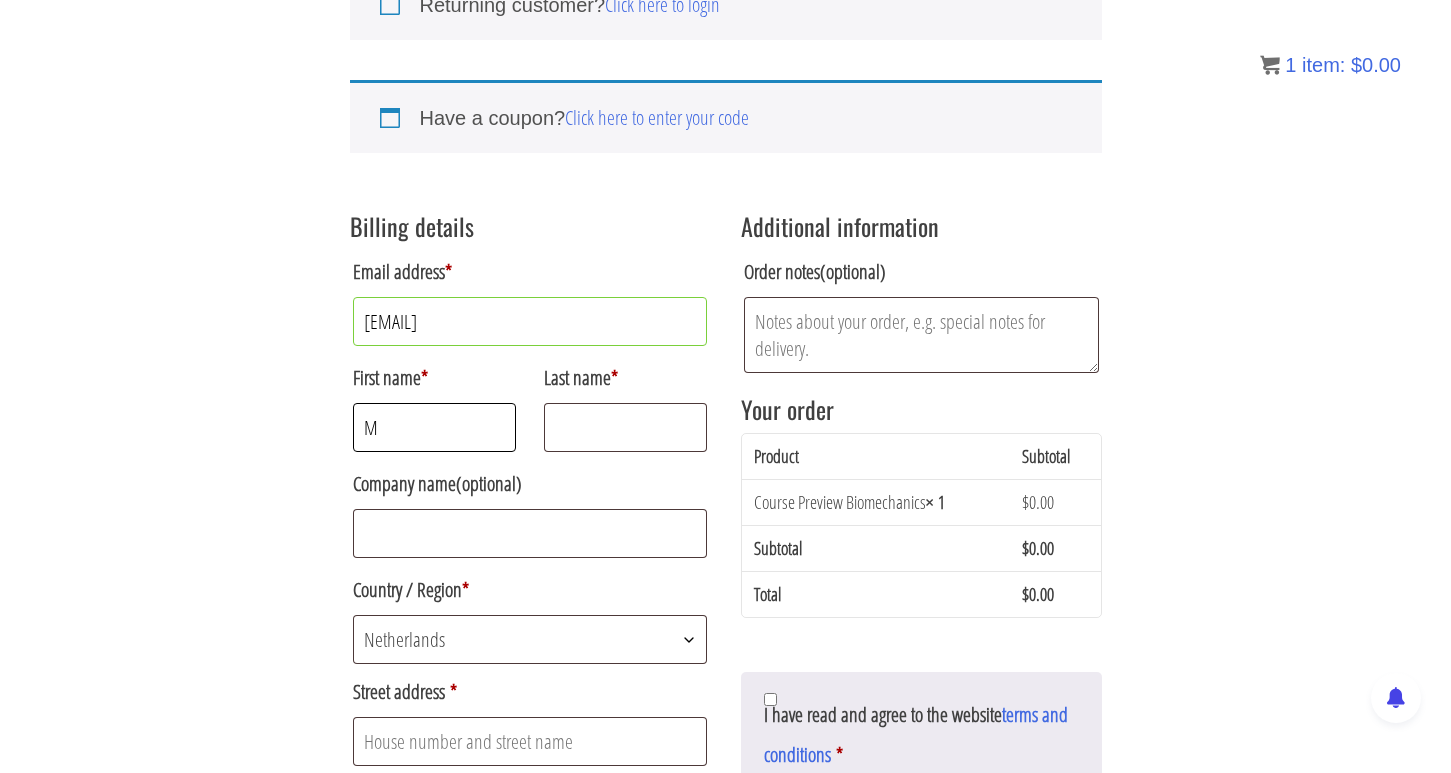 type on "Ma" 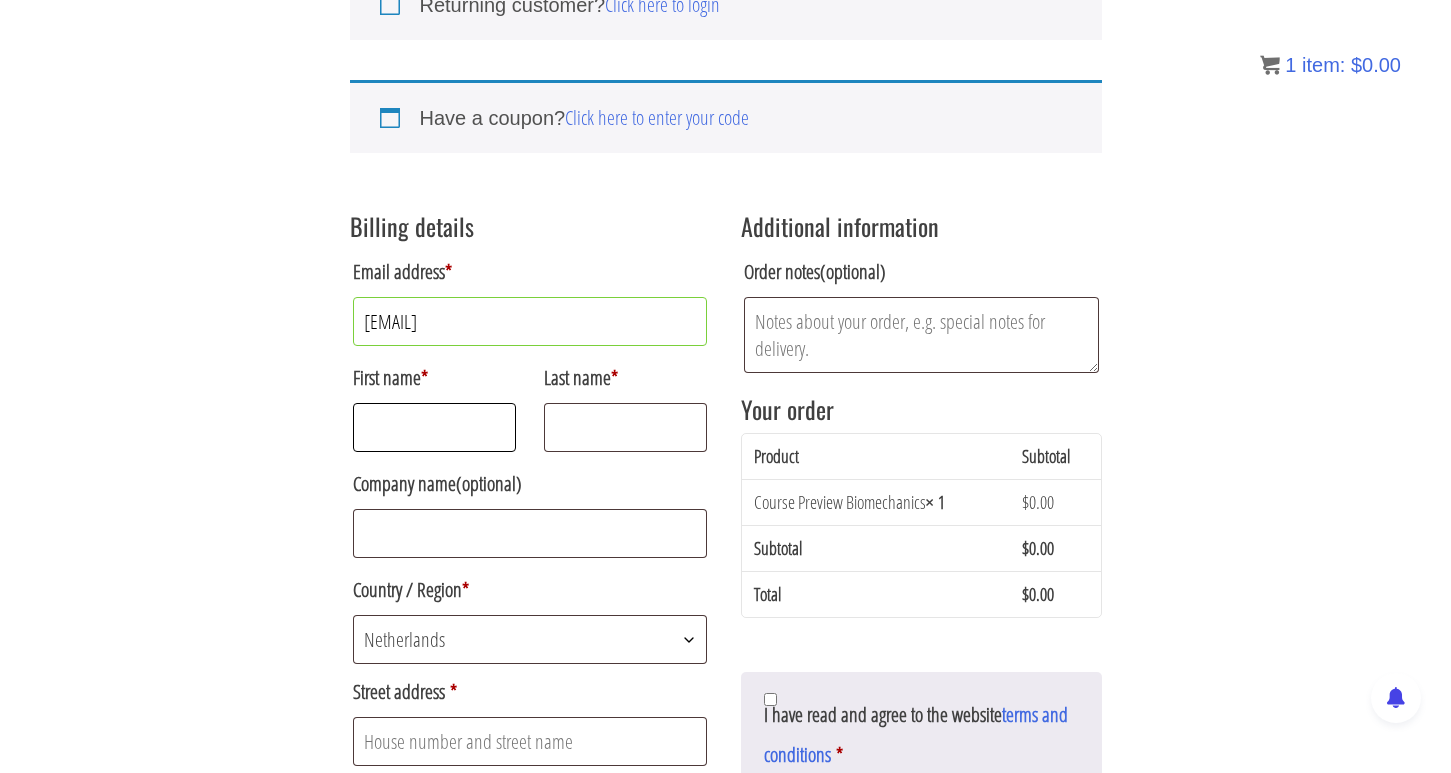 type on "Matthijs" 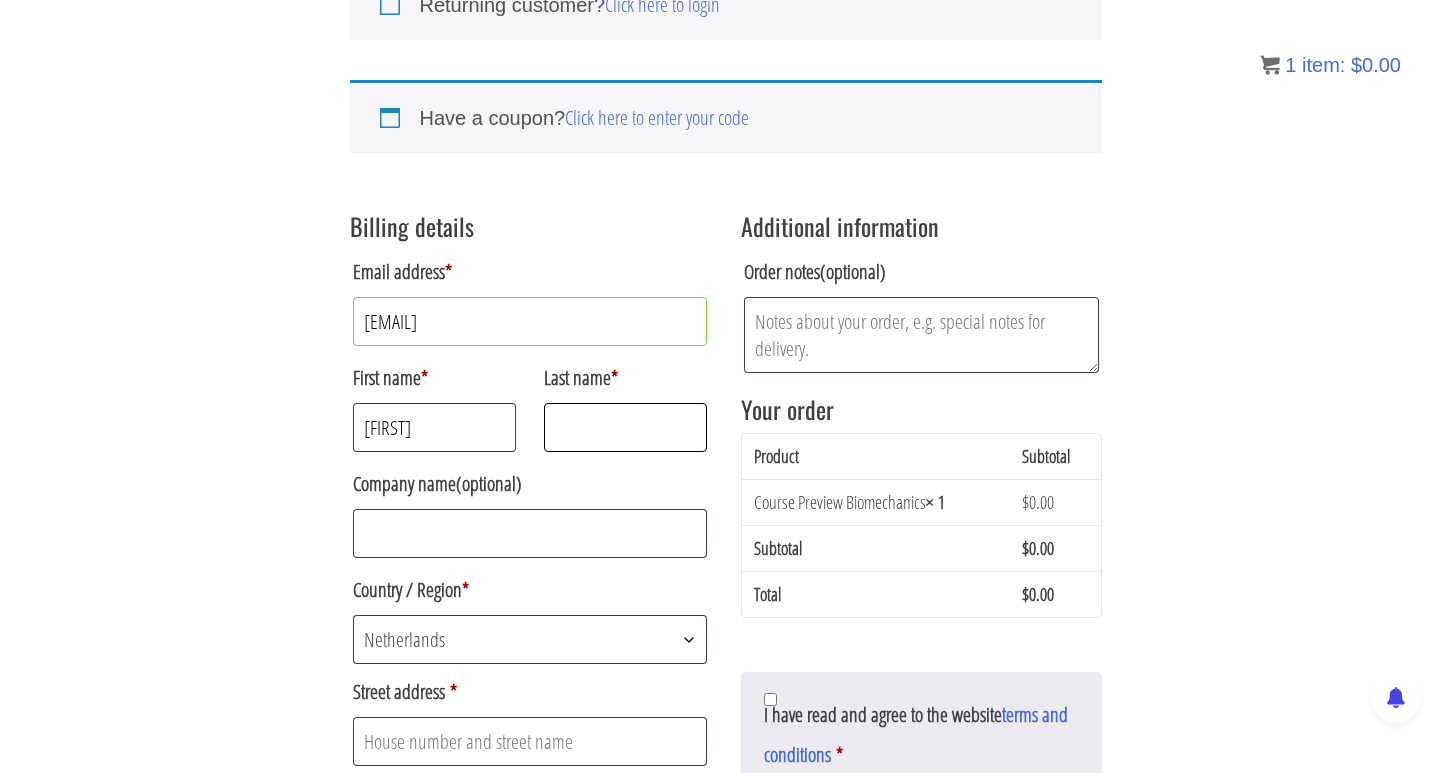 type on "Abbas" 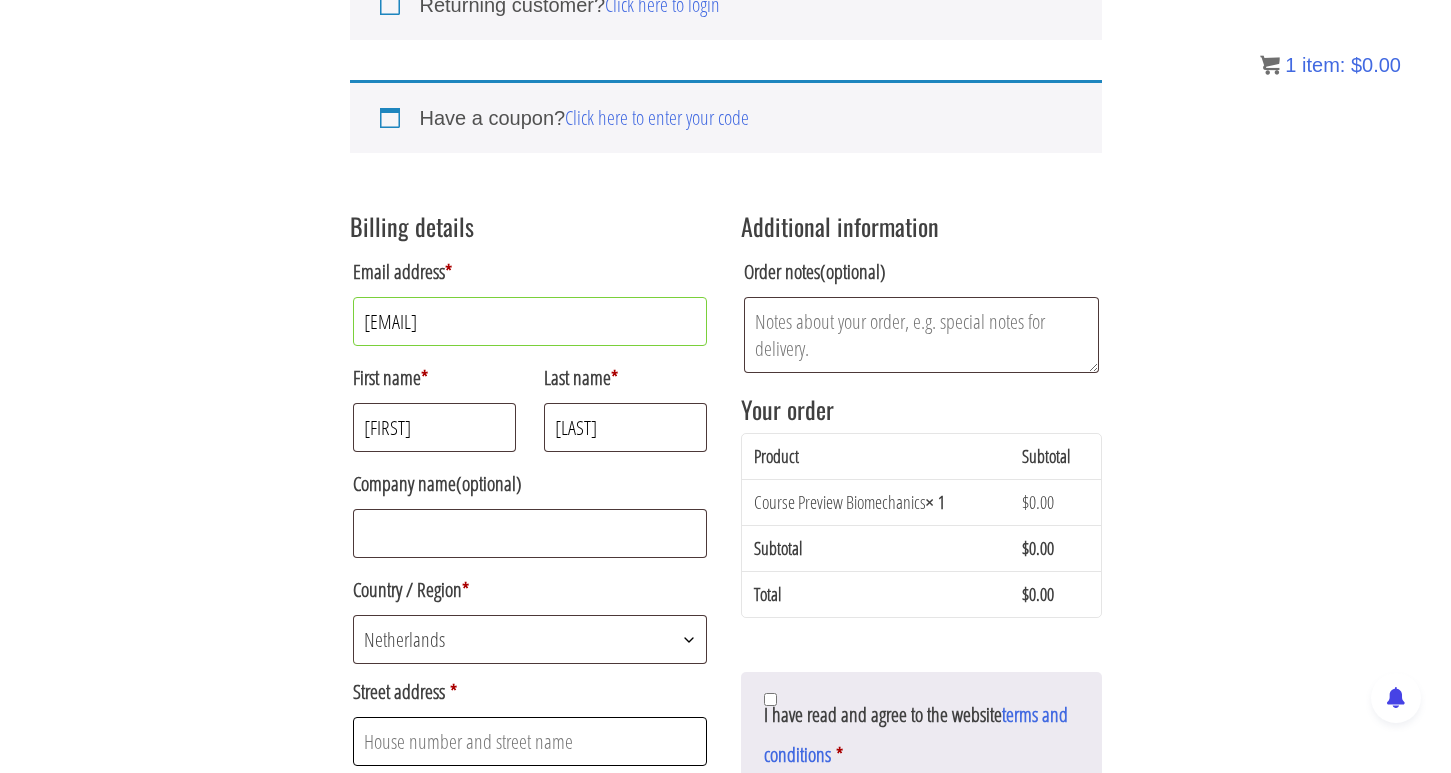 type on "Hoofdweg 180" 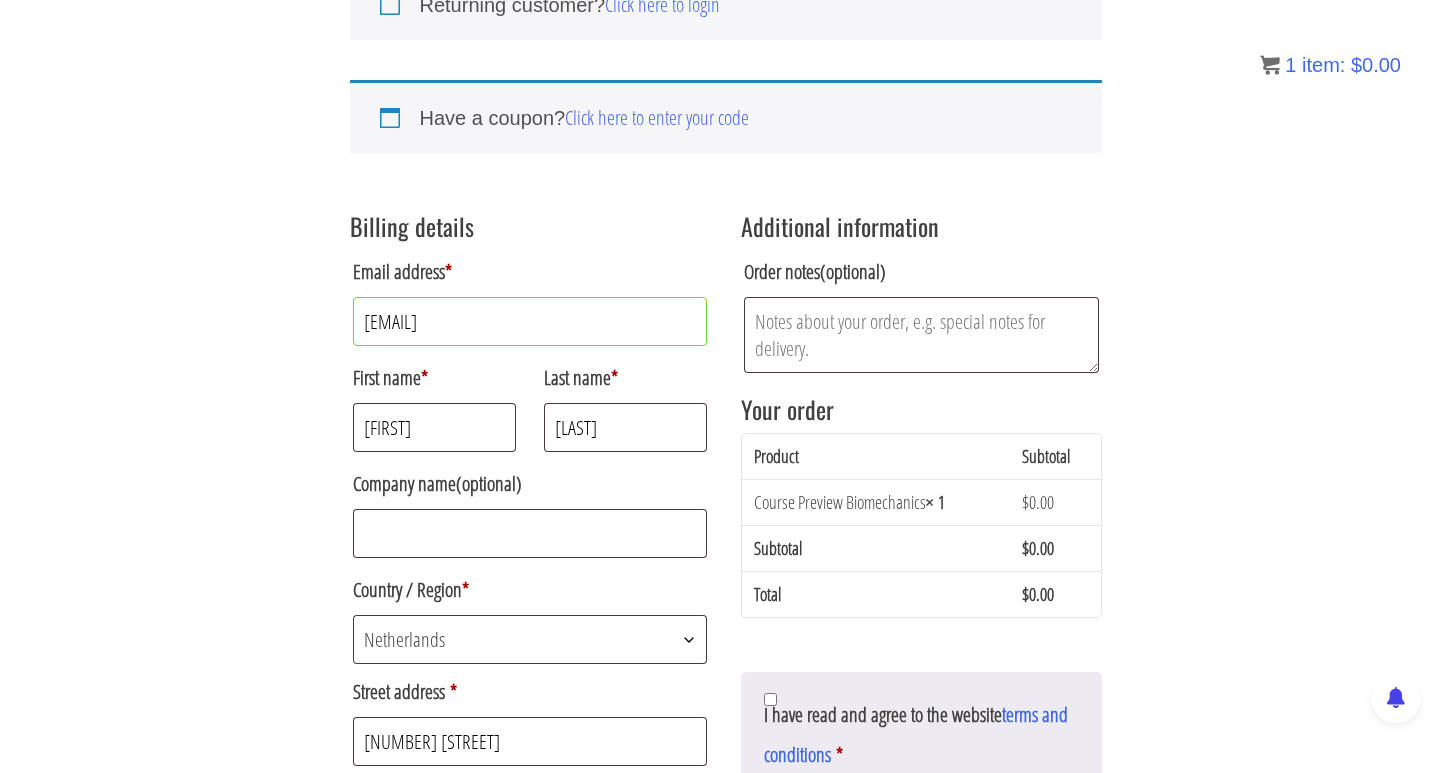 type on "9678 PS" 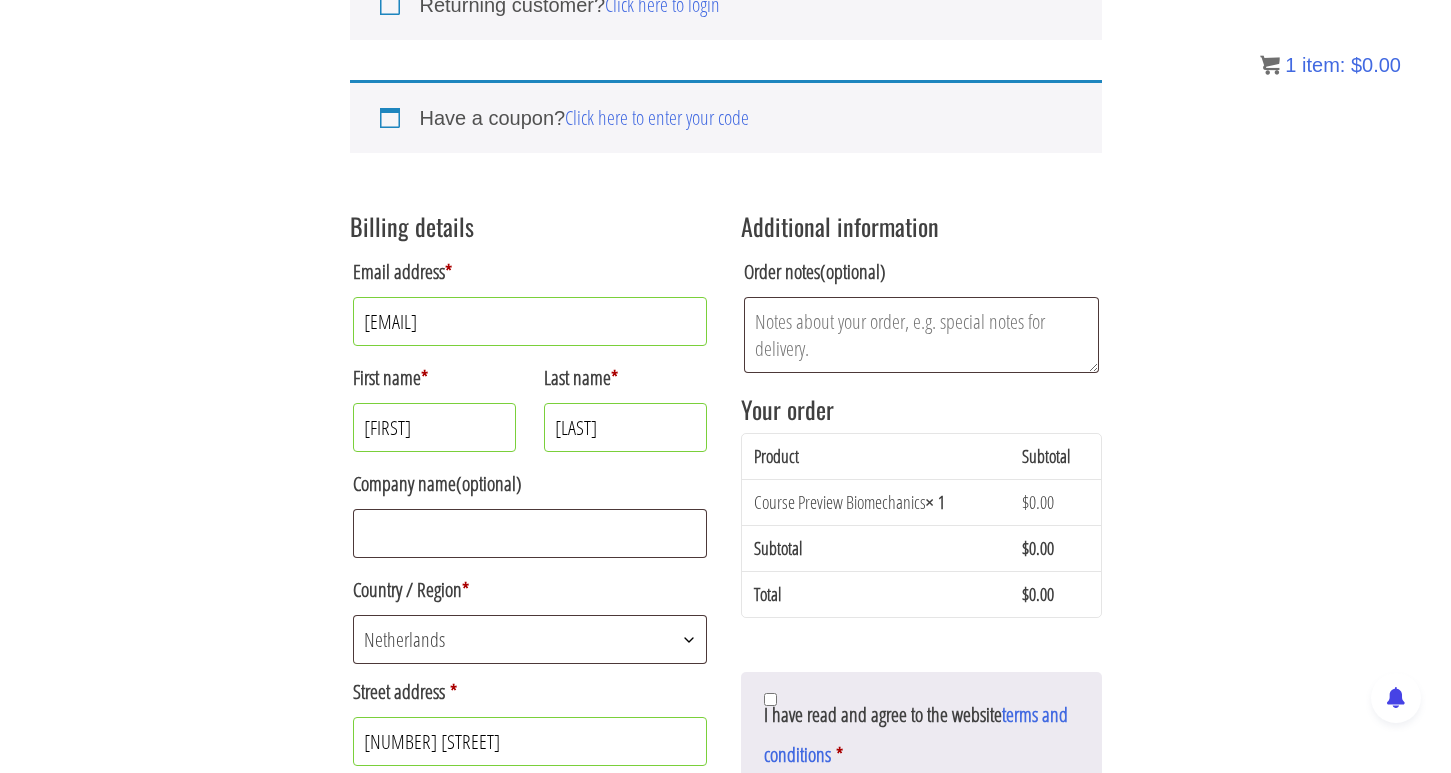 type on "Westerlee" 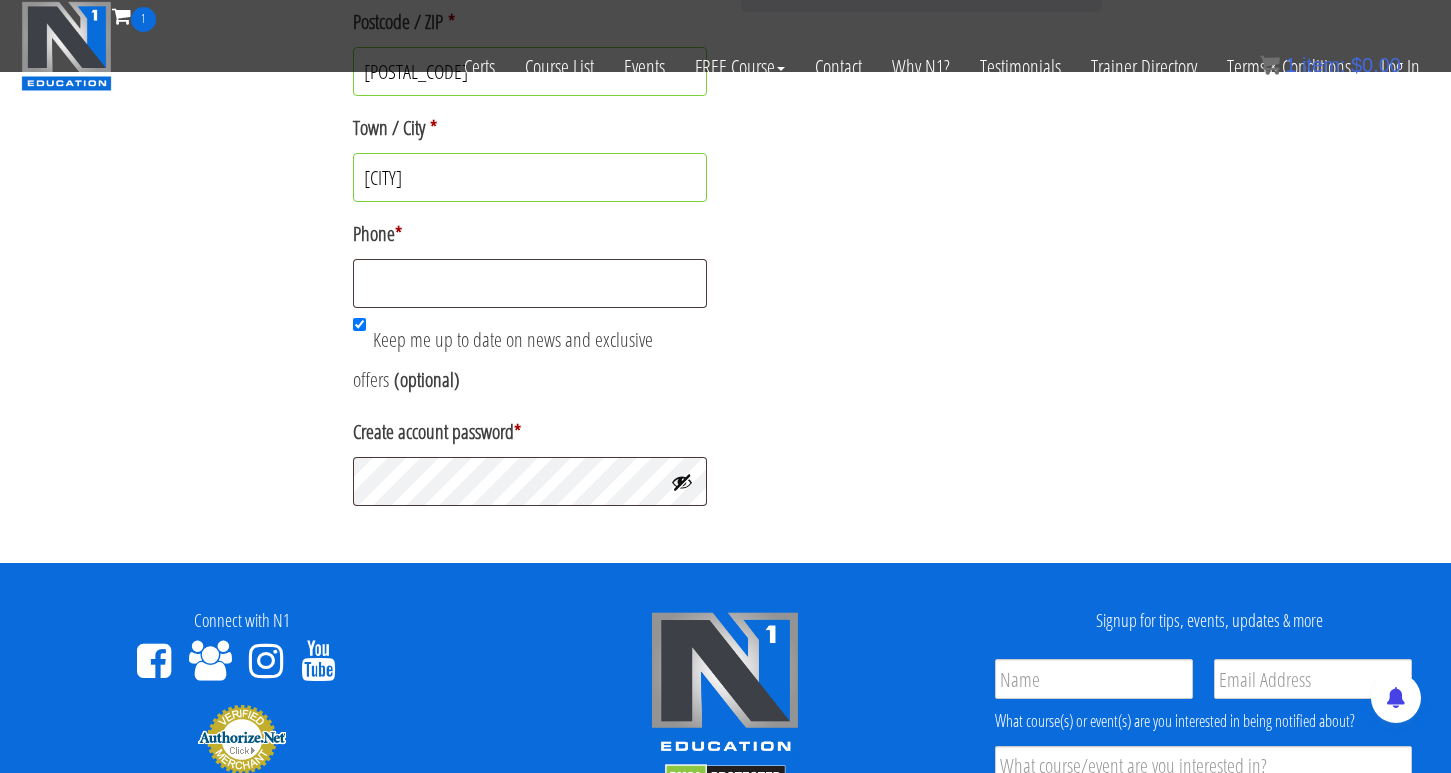 scroll, scrollTop: 920, scrollLeft: 0, axis: vertical 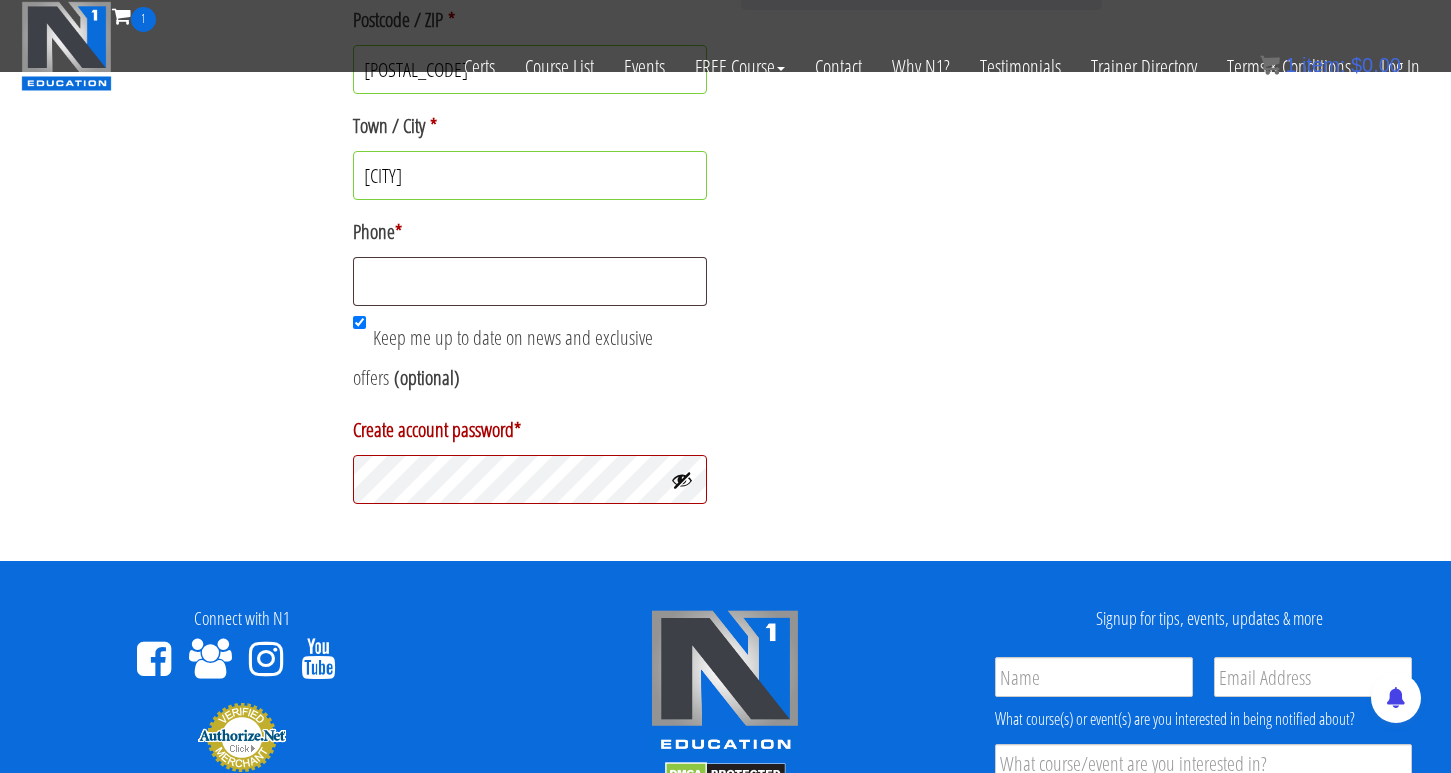 click on "Connect with N1
Signup for tips, events, updates & more
Name *   Email *
Product Interest * What course(s) or event(s) are you interested in being notified about?   CAPTCHA
Submit
© 2025 - N1 Education, Inc.
Terms & Conditions" at bounding box center [725, 865] 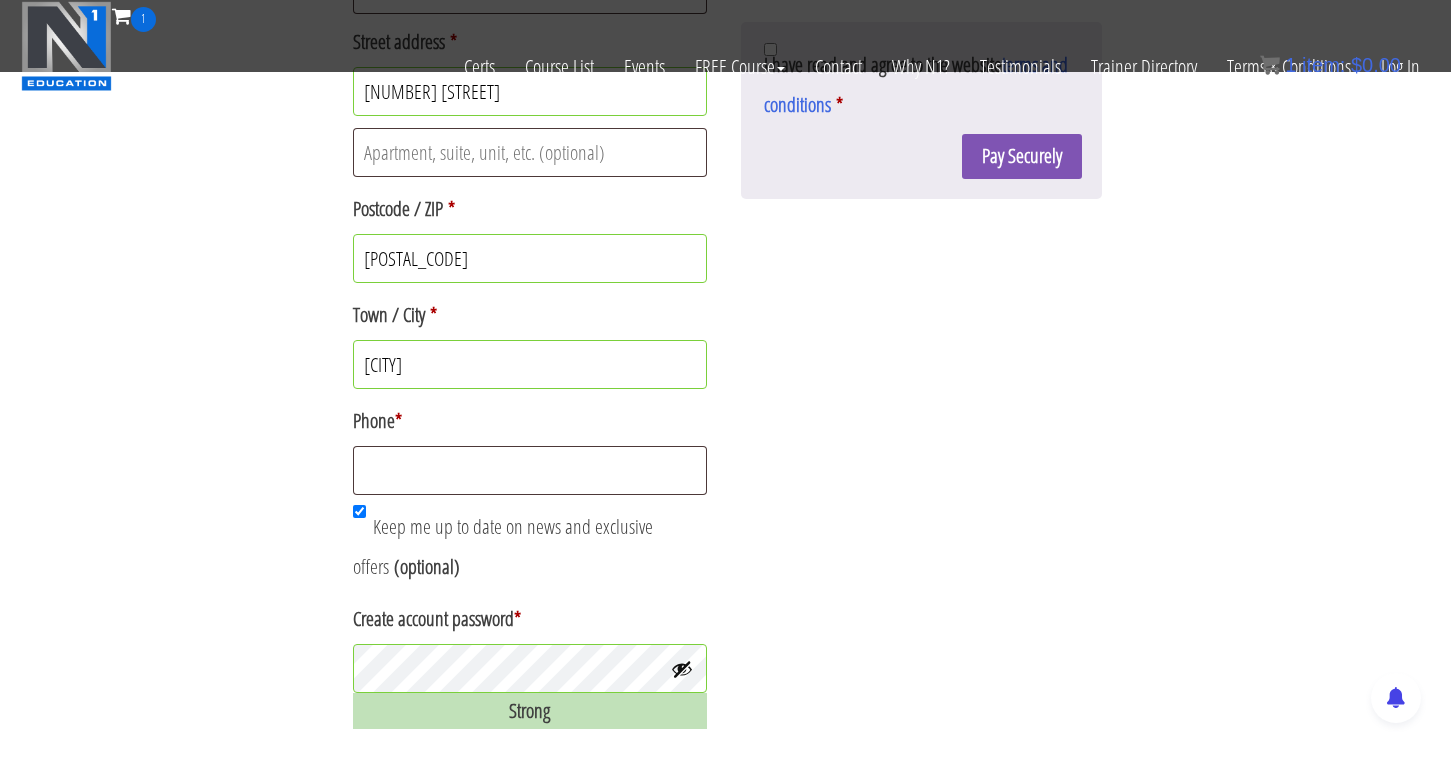 scroll, scrollTop: 721, scrollLeft: 0, axis: vertical 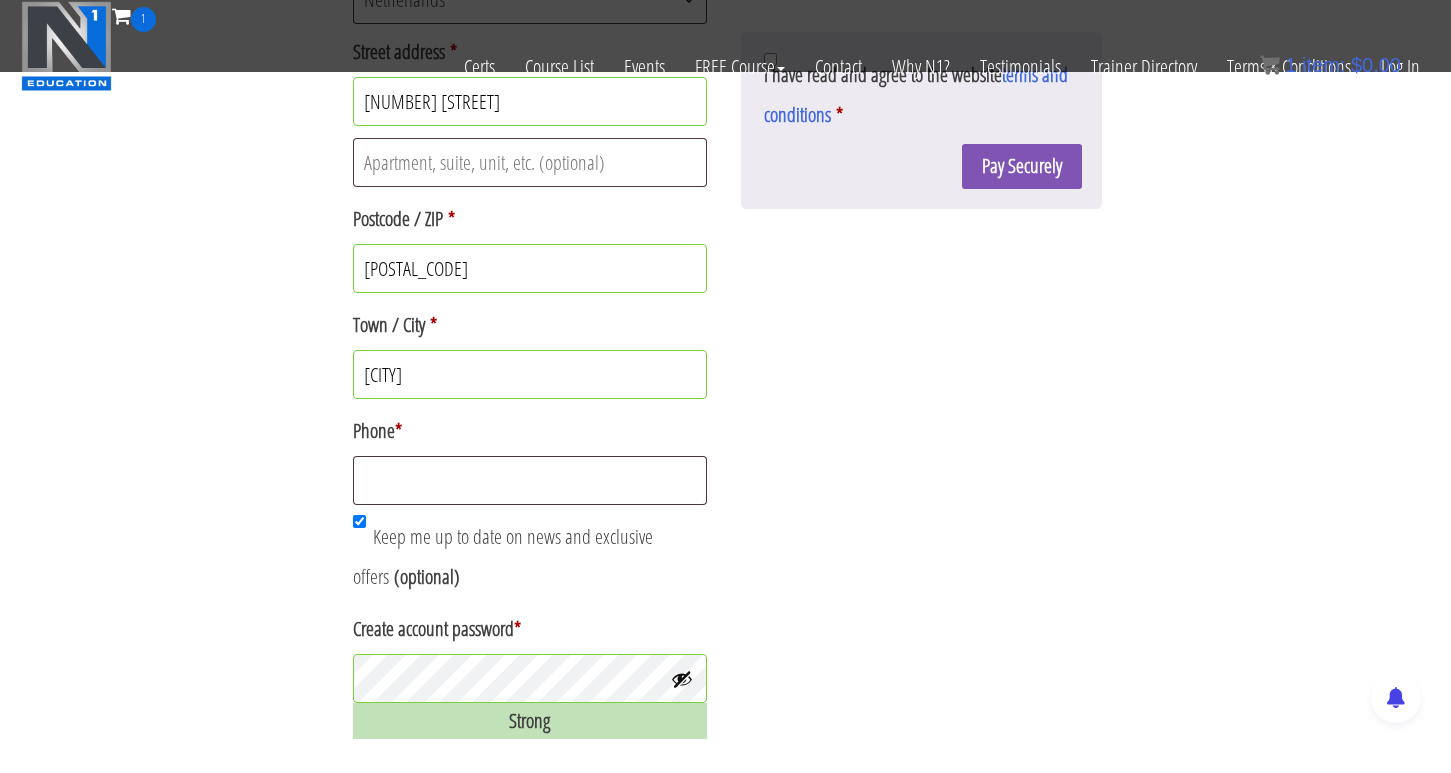 click on "Keep me up to date on news and exclusive offers   (optional)" at bounding box center [359, 521] 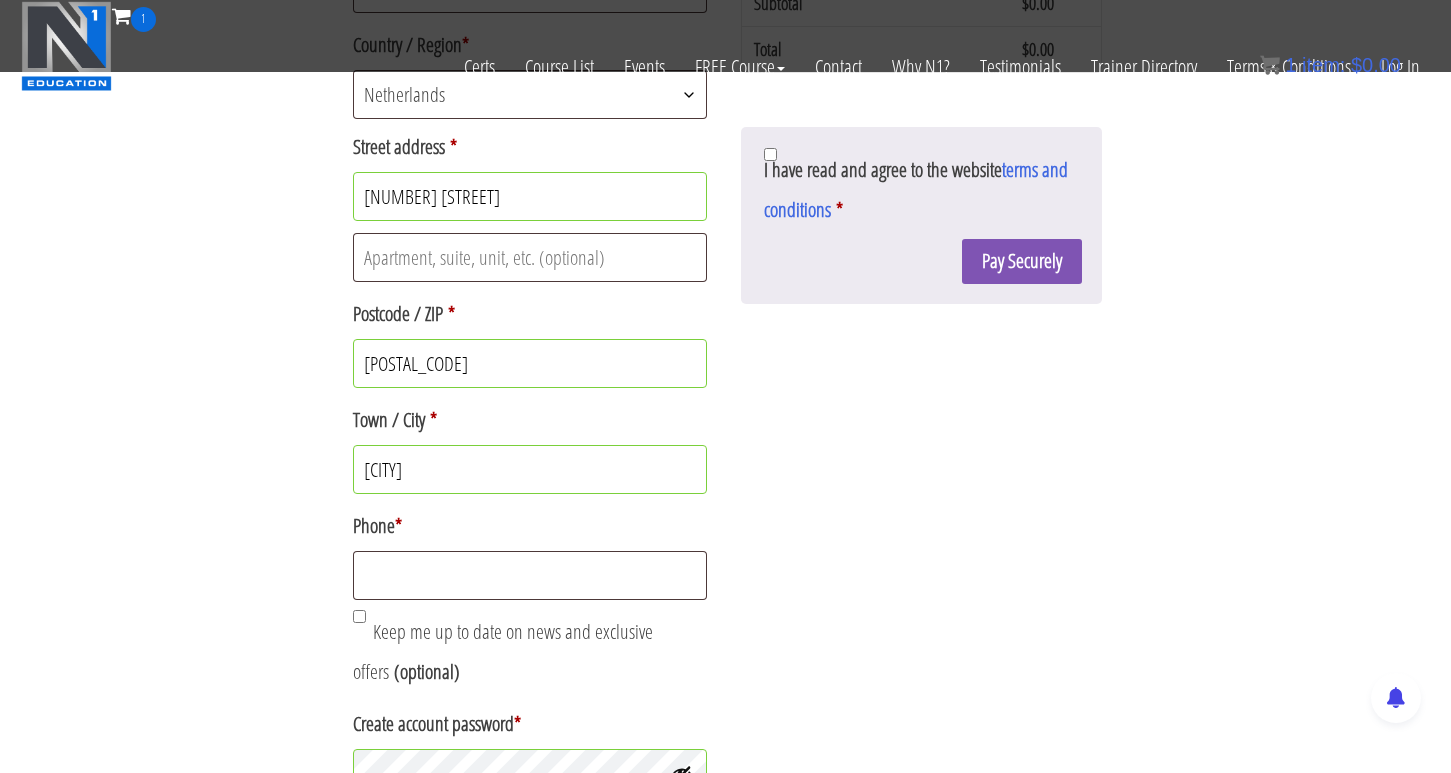 scroll, scrollTop: 629, scrollLeft: 0, axis: vertical 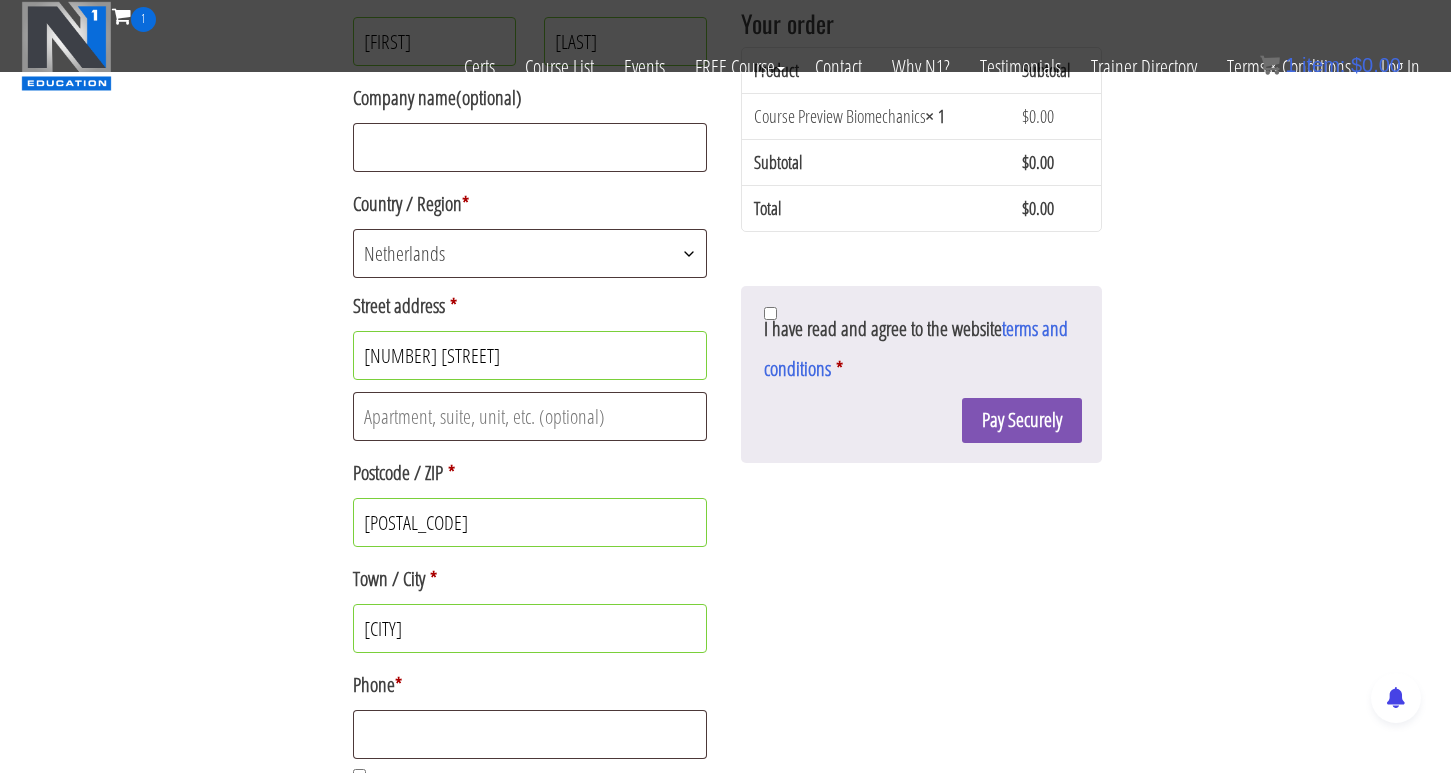 click on "I have read and agree to the website  terms and conditions   *" at bounding box center (770, 313) 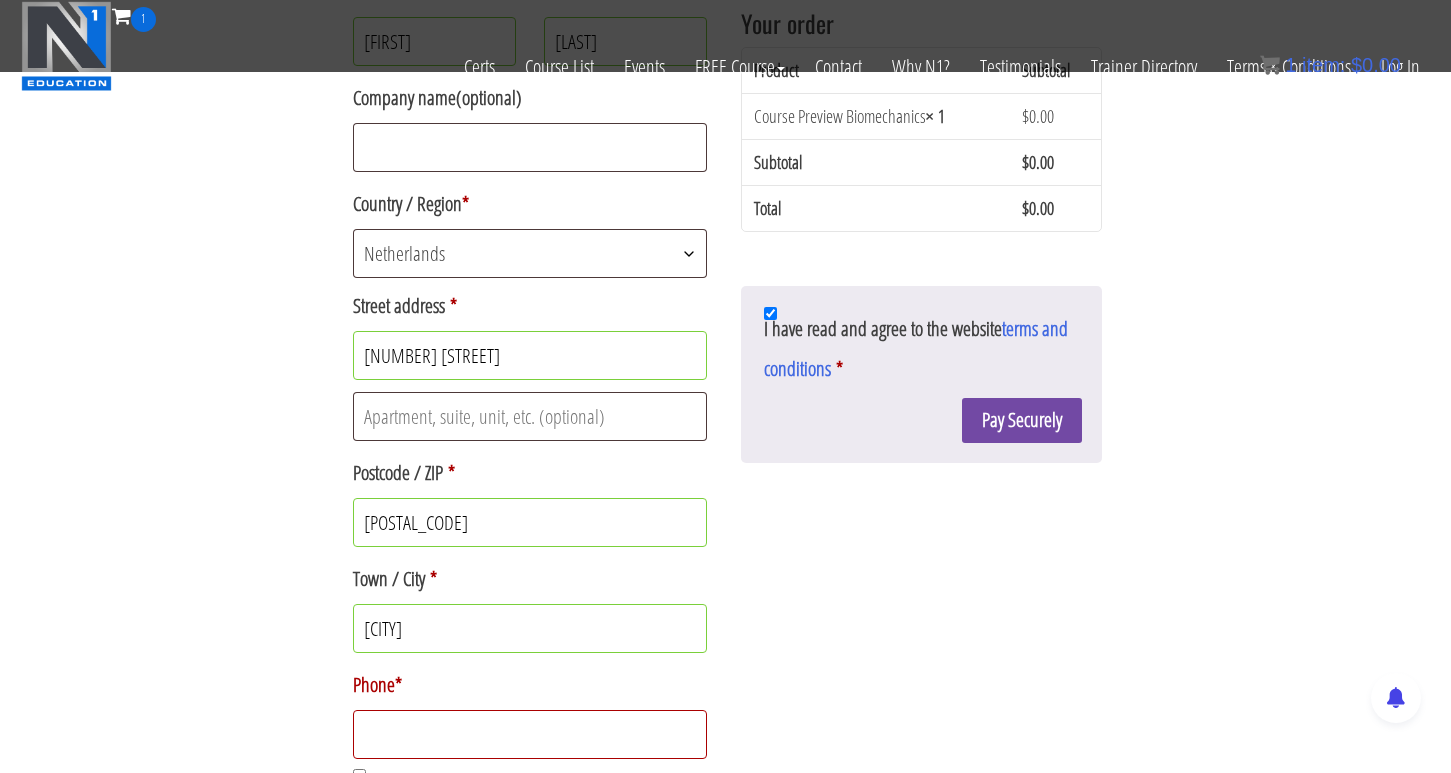 click on "Pay Securely" at bounding box center [1022, 420] 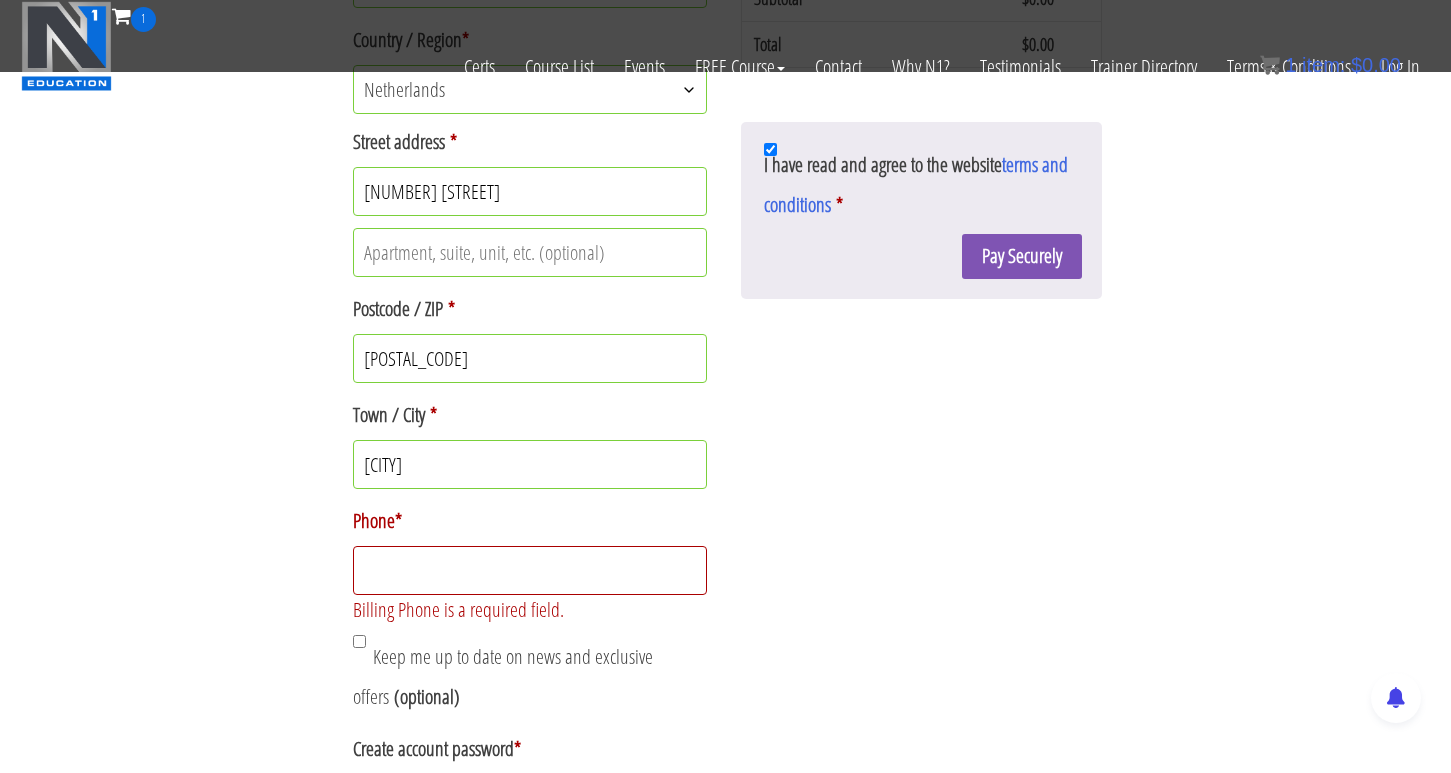 scroll, scrollTop: 759, scrollLeft: 0, axis: vertical 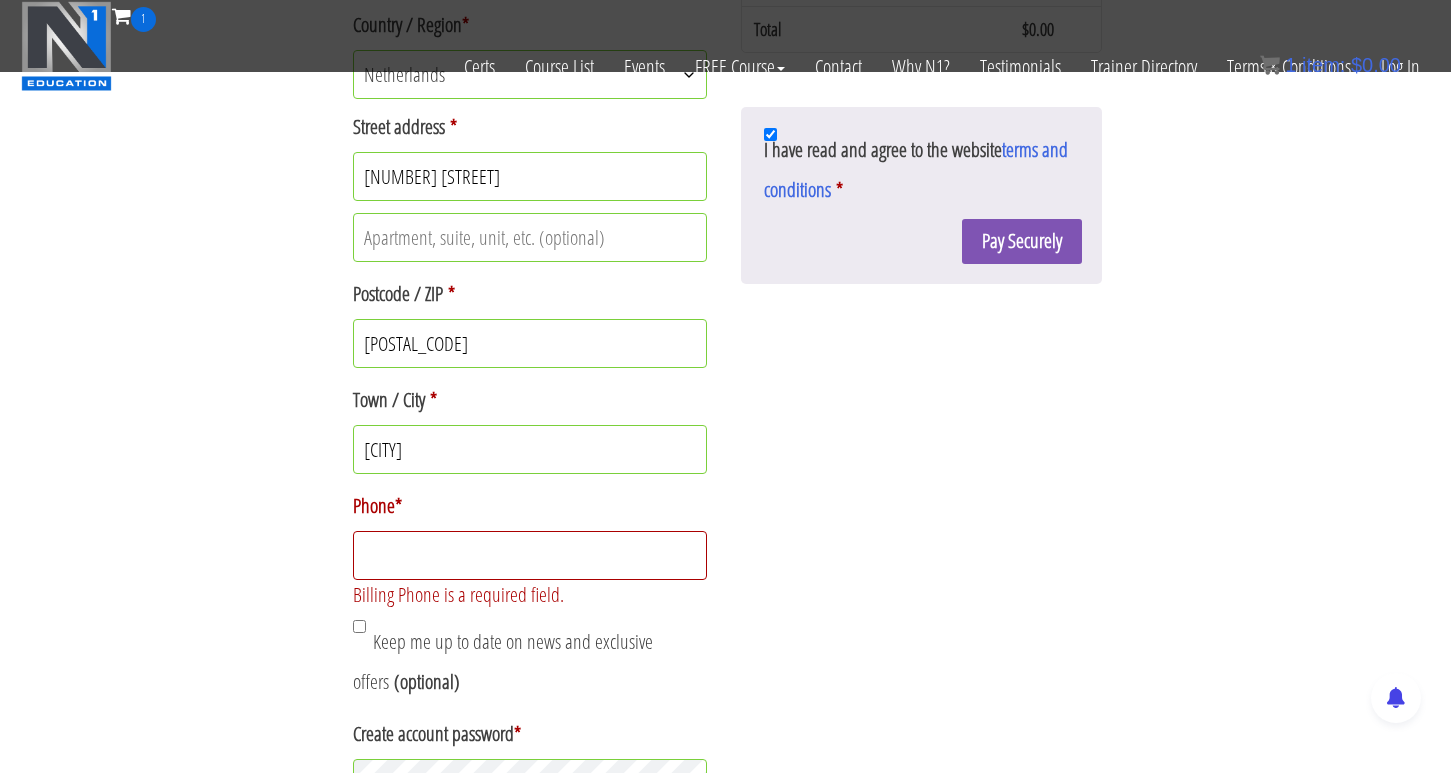 click on "Phone  *" at bounding box center [530, 555] 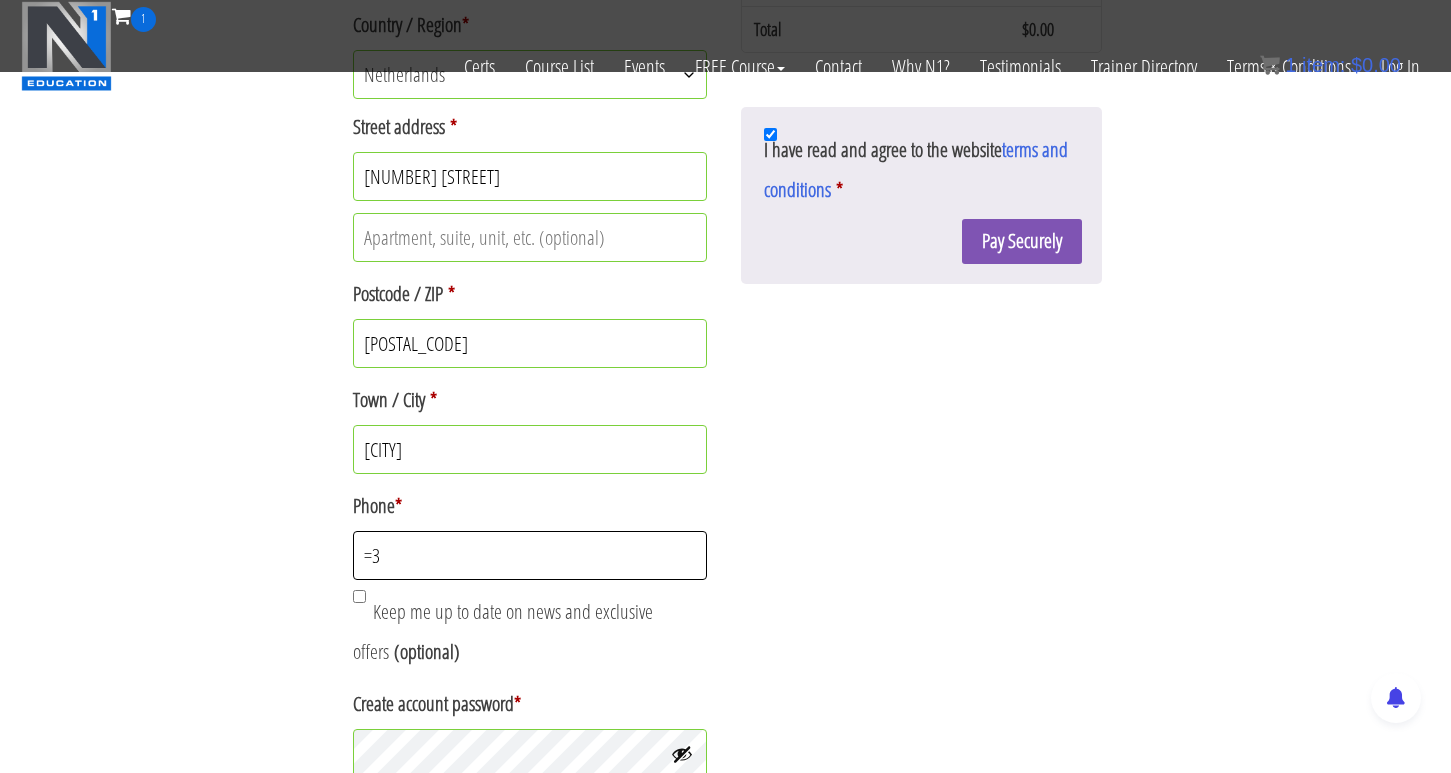 type on "=" 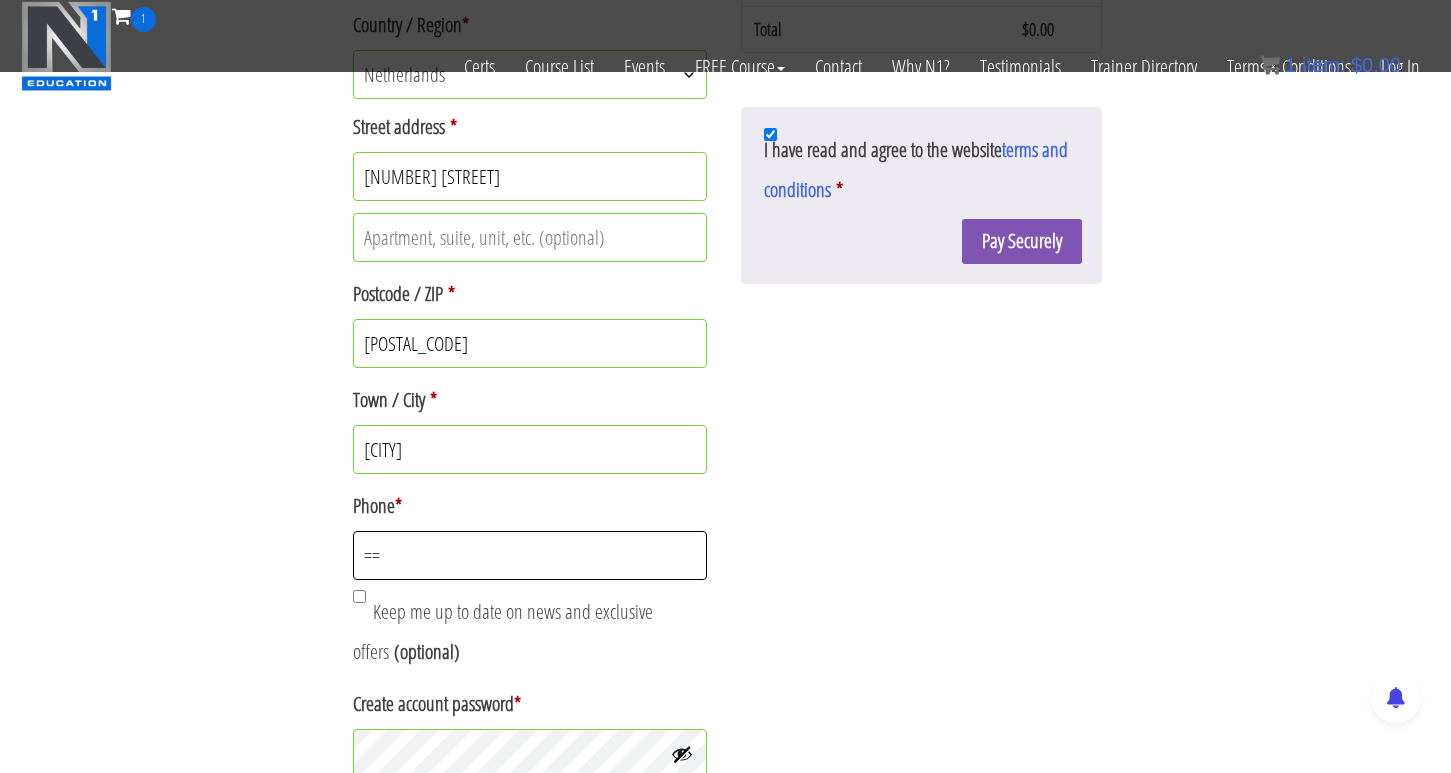 type on "=" 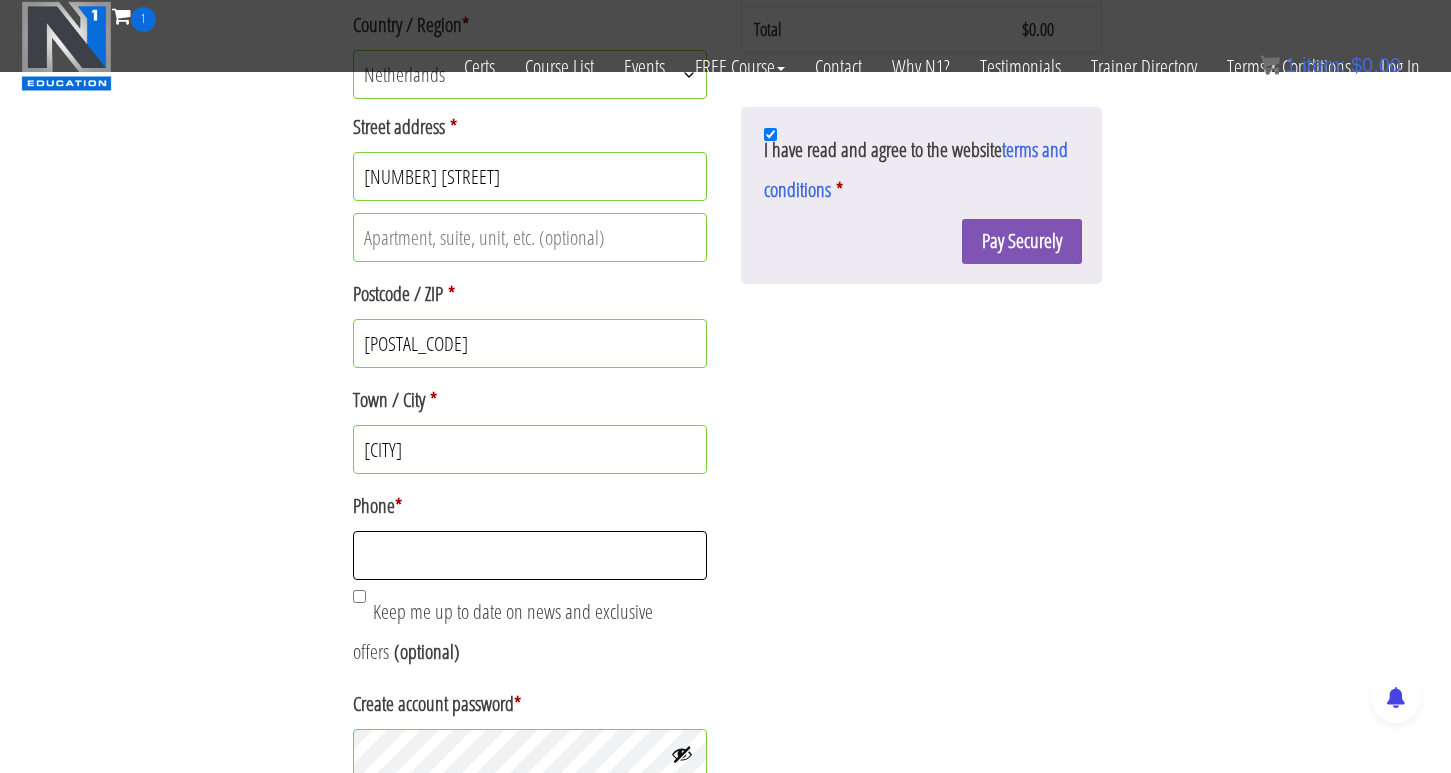 type on "=" 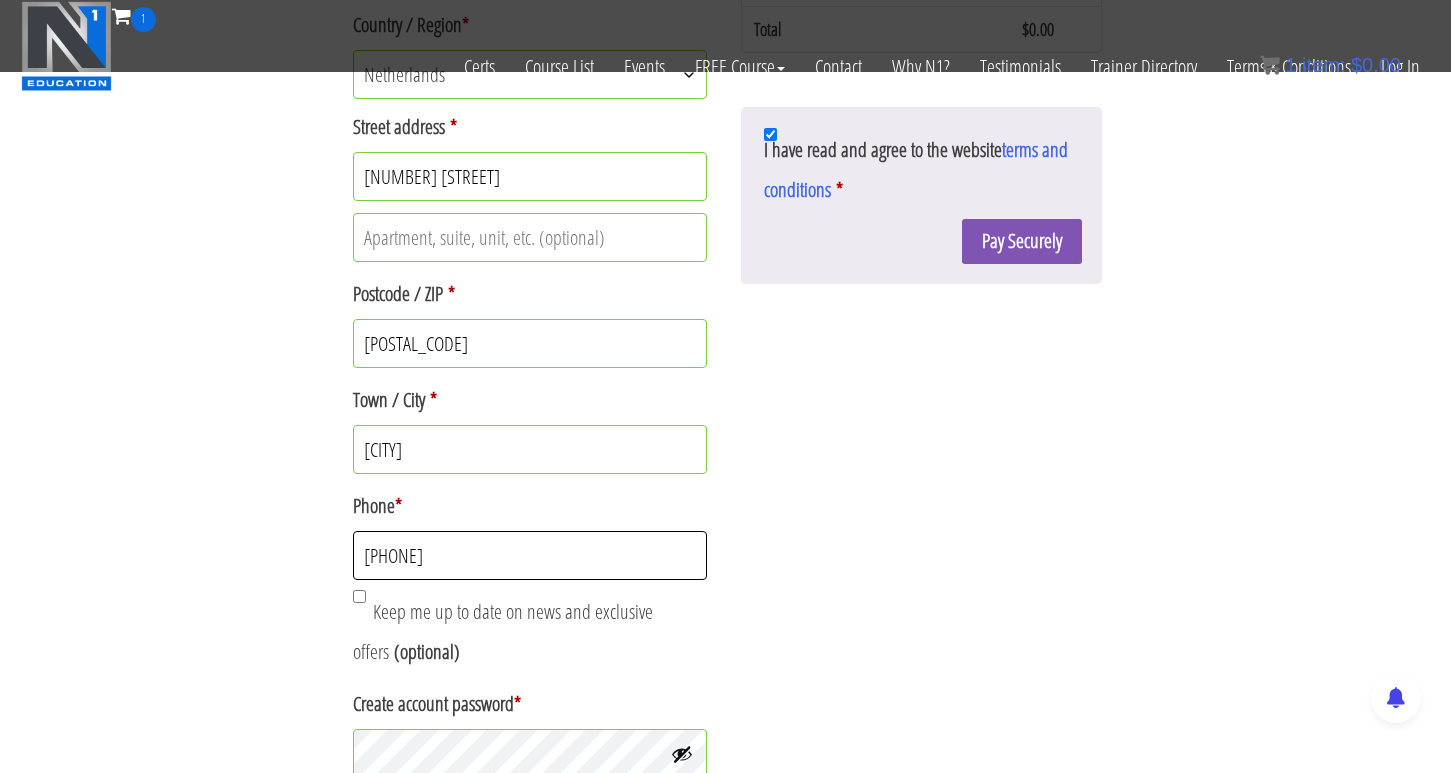type on "+31652026388" 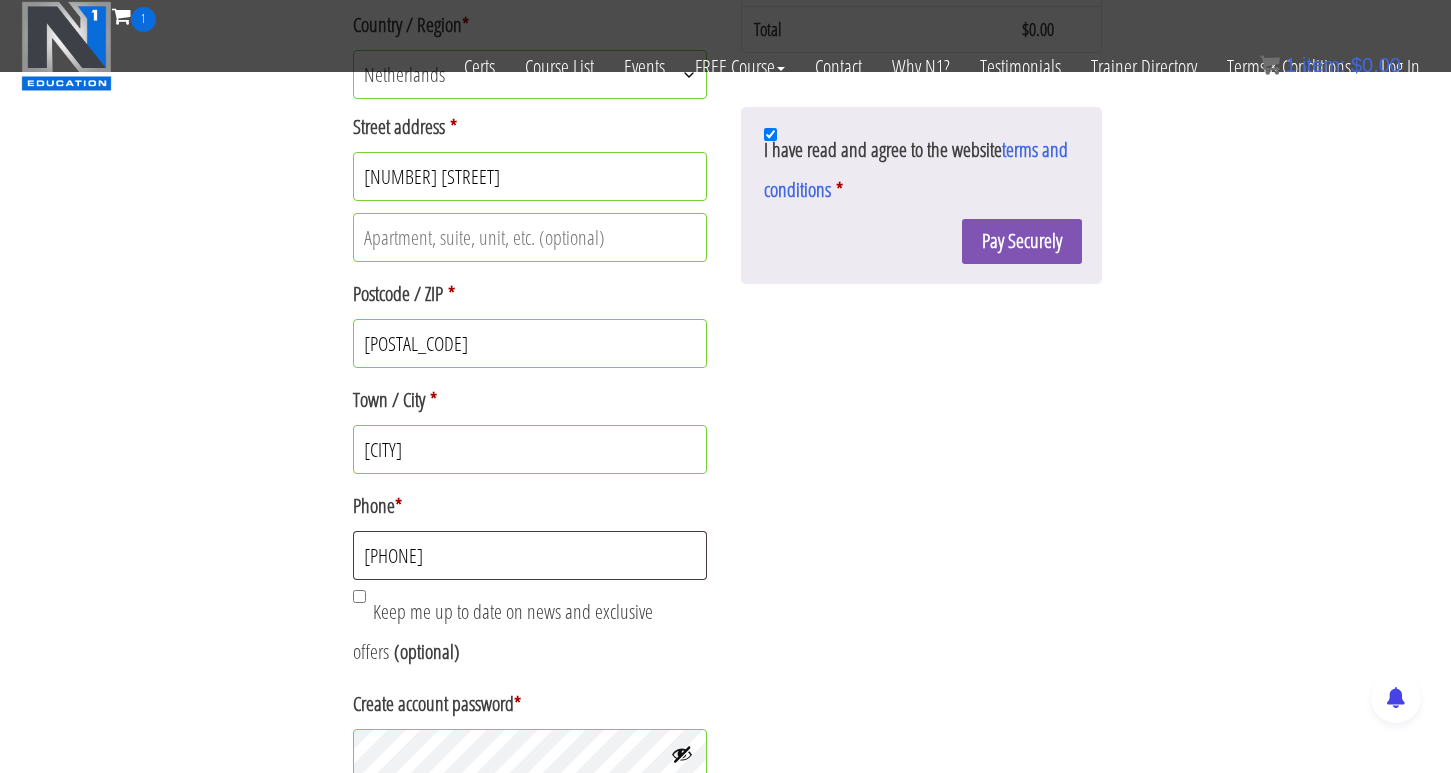 click on "Billing details
Email address  * bleudragon6@hotmail.com First name  * Matthijs Last name  * Abbas Company name  (optional) Country / Region  * Select a country / region… Afghanistan Åland Islands Albania Algeria American Samoa Andorra Angola Anguilla Antarctica Antigua and Barbuda Argentina Armenia Aruba Australia Austria Azerbaijan Bahamas Bahrain Bangladesh Barbados Belarus Belau Belgium Belize Benin Bermuda Bhutan Bolivia Bonaire, Saint Eustatius and Saba Bosnia and Herzegovina Botswana Bouvet Island Brazil British Indian Ocean Territory Brunei Bulgaria Burkina Faso Burundi Cambodia Cameroon Canada Cape Verde Cayman Islands Central African Republic Chad Chile China Christmas Island Cocos (Keeling) Islands Colombia Comoros Congo (Brazzaville) Congo (Kinshasa) Cook Islands Costa Rica Croatia Cuba Curaçao Cyprus Czech Republic Denmark Djibouti Dominica Dominican Republic Ecuador Egypt El Salvador Equatorial Guinea Eritrea Estonia Eswatini Ethiopia Falkland Islands Fiji" at bounding box center [726, 225] 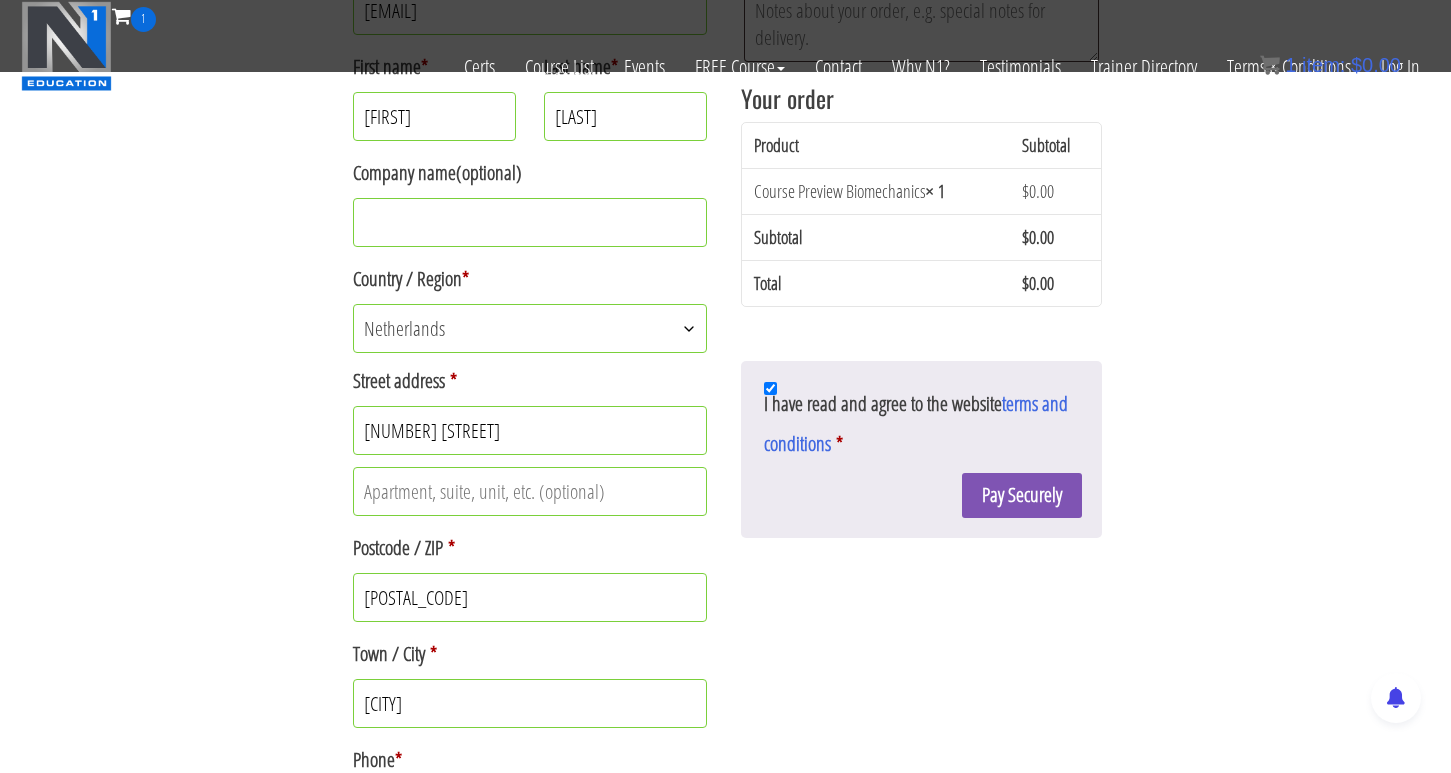 scroll, scrollTop: 535, scrollLeft: 0, axis: vertical 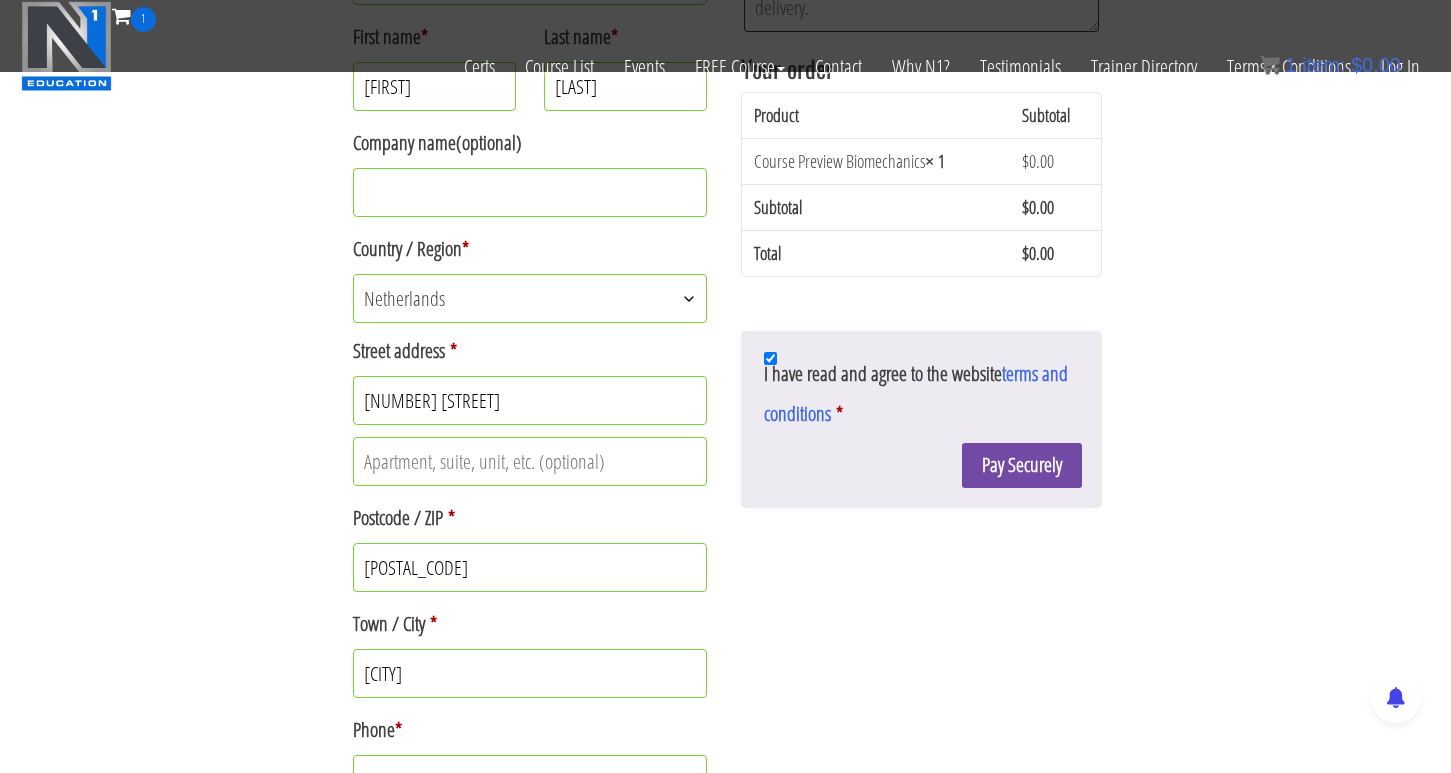 click on "Pay Securely" at bounding box center [1022, 465] 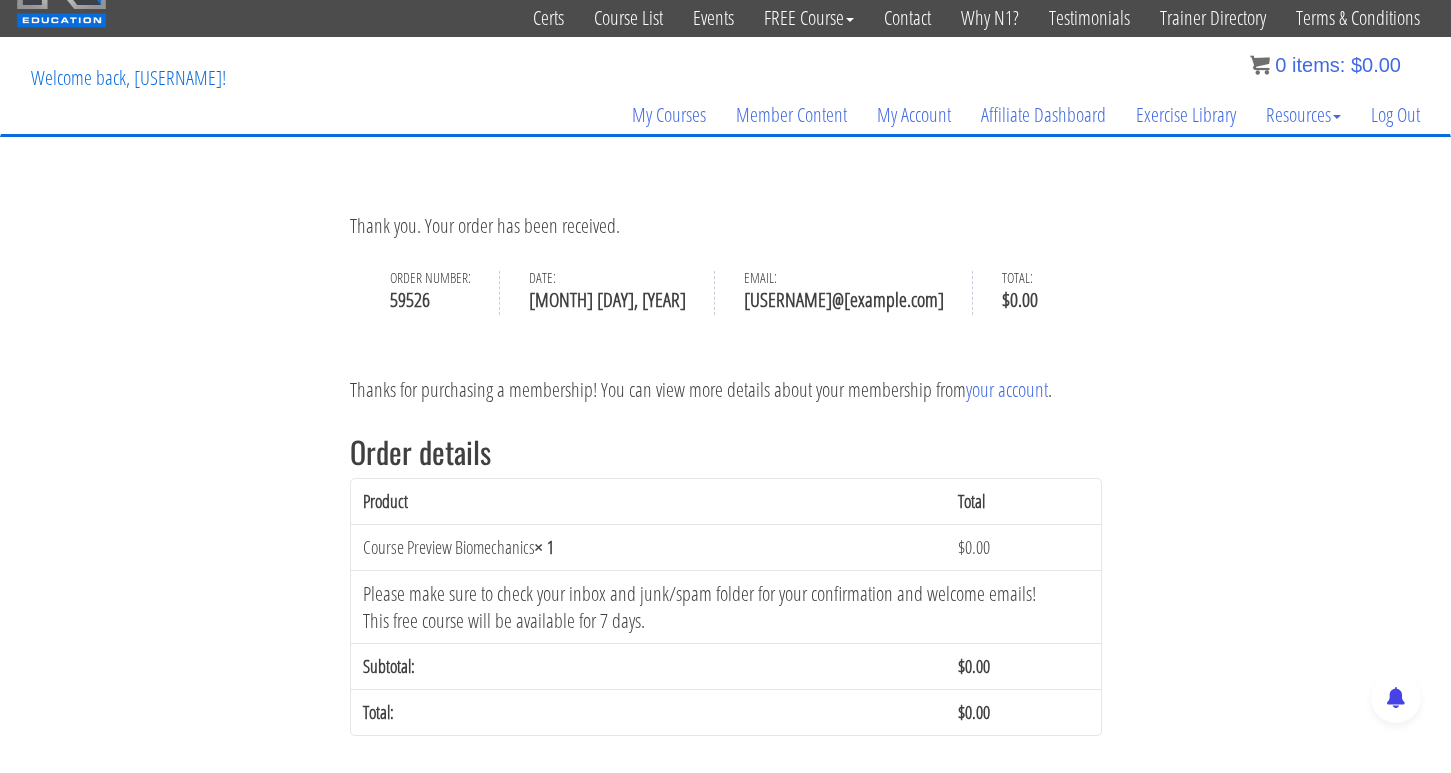 scroll, scrollTop: 61, scrollLeft: 0, axis: vertical 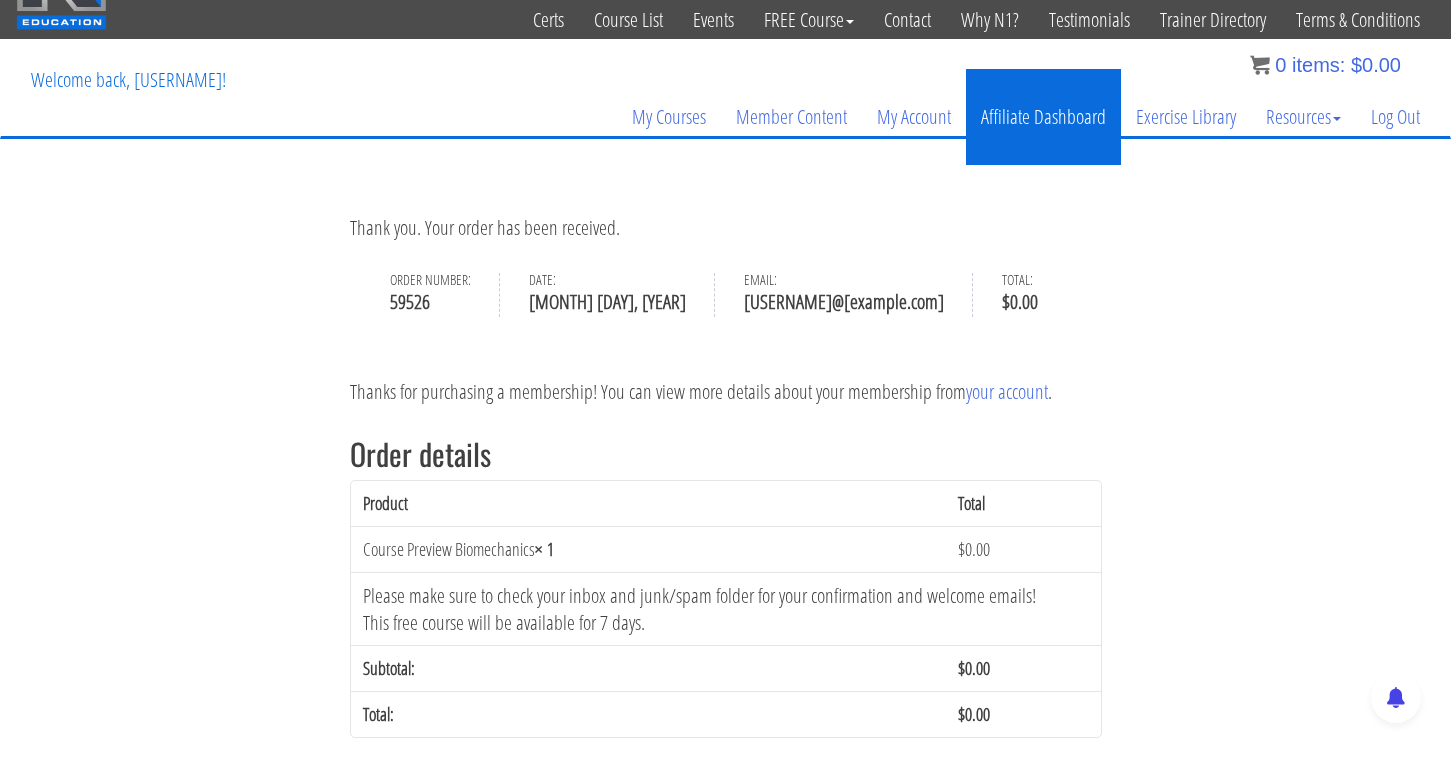click on "Affiliate Dashboard" at bounding box center (1043, 117) 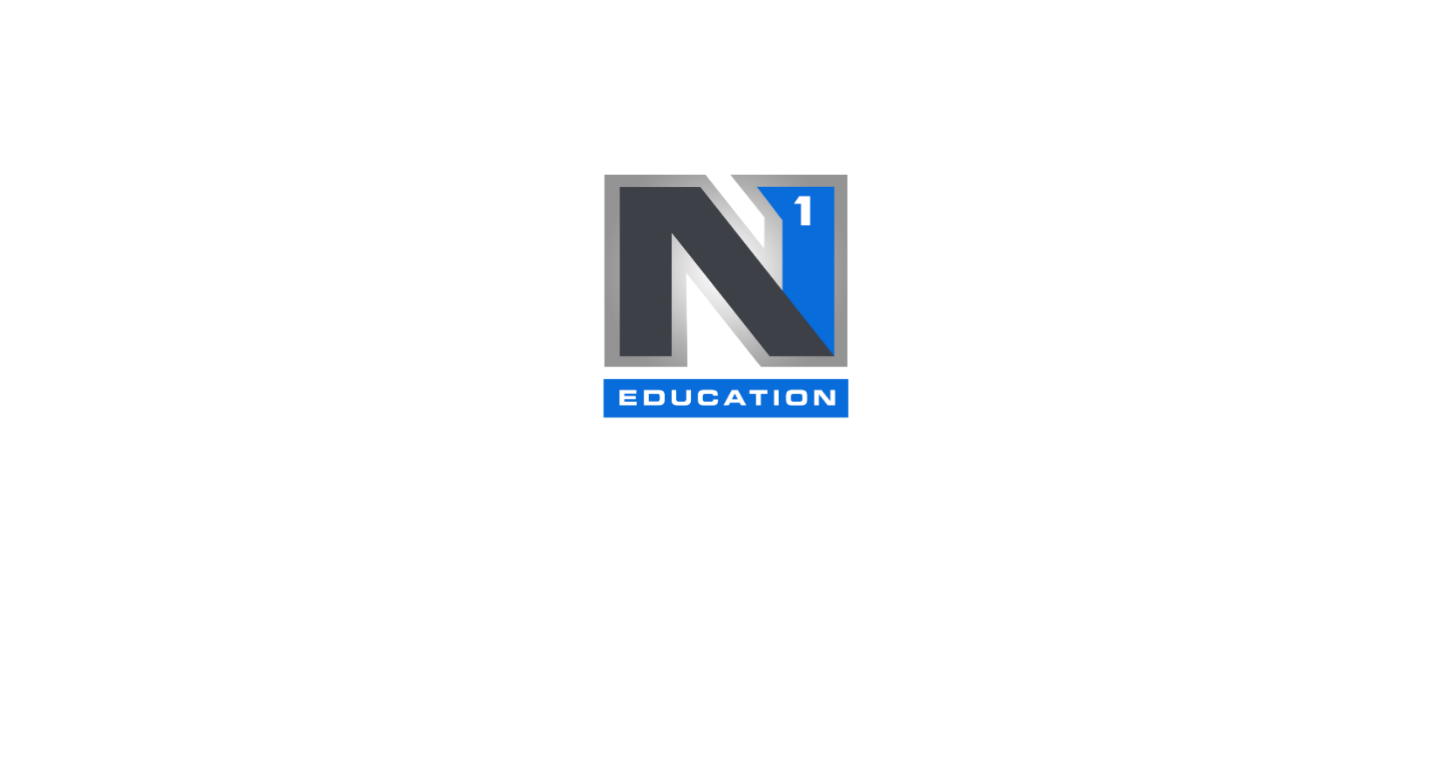 scroll, scrollTop: 0, scrollLeft: 0, axis: both 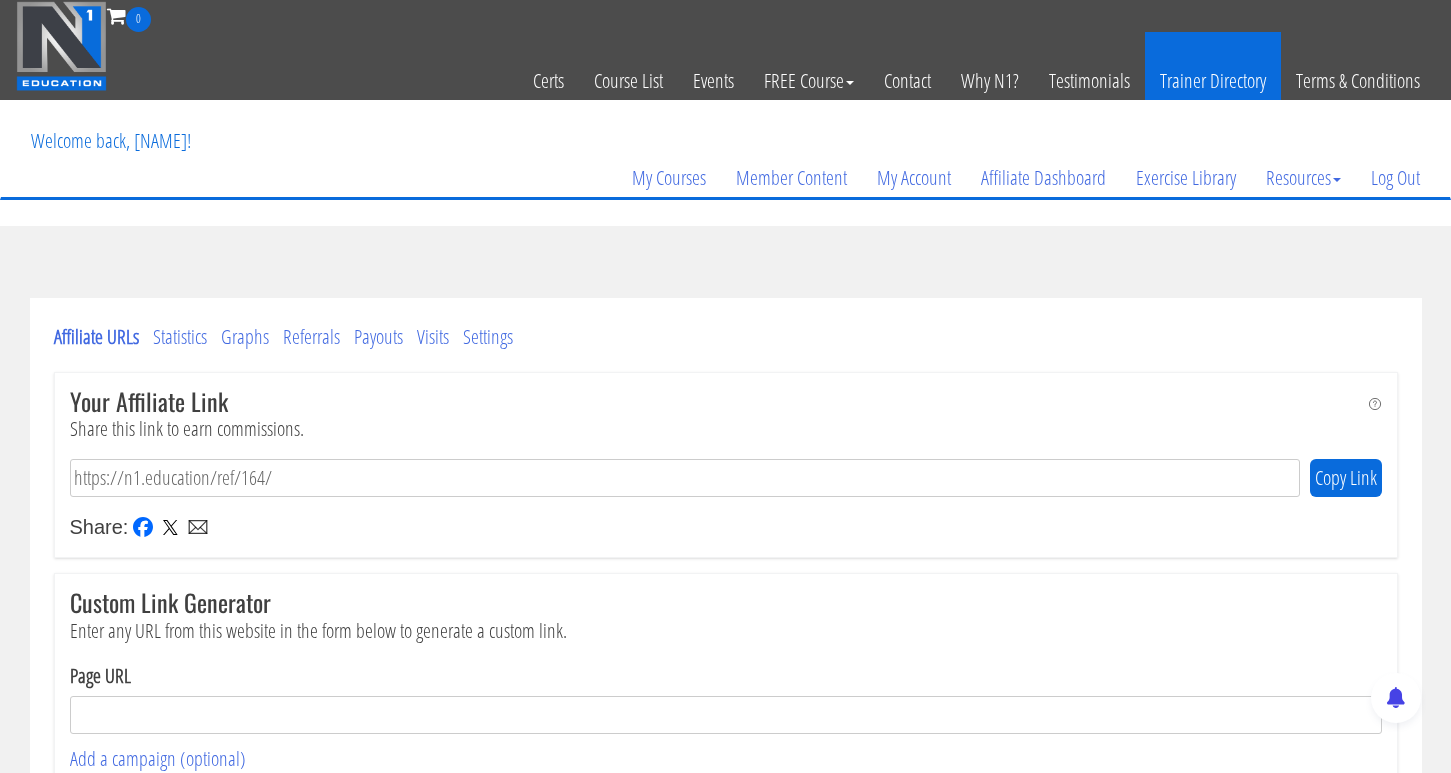 click on "Trainer Directory" at bounding box center [1213, 81] 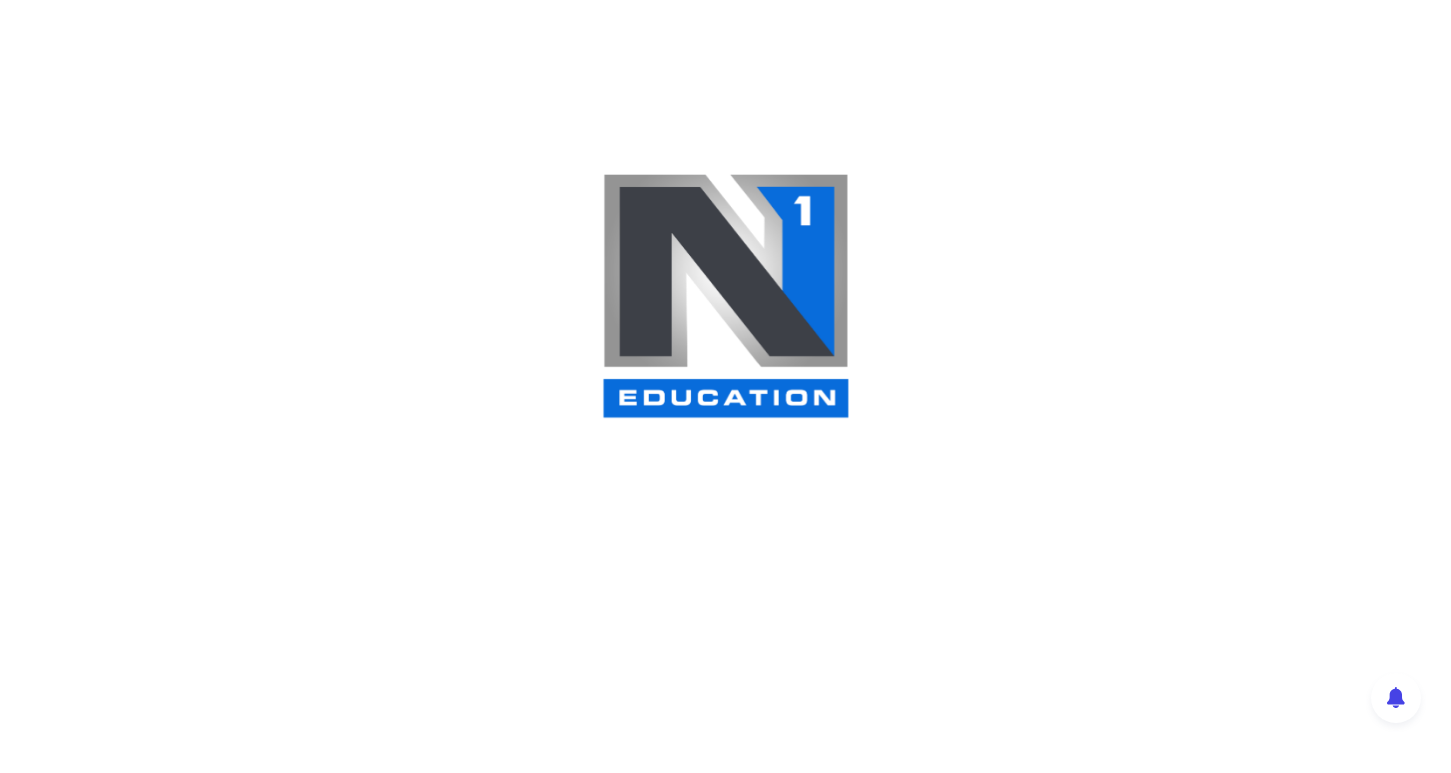 scroll, scrollTop: 0, scrollLeft: 0, axis: both 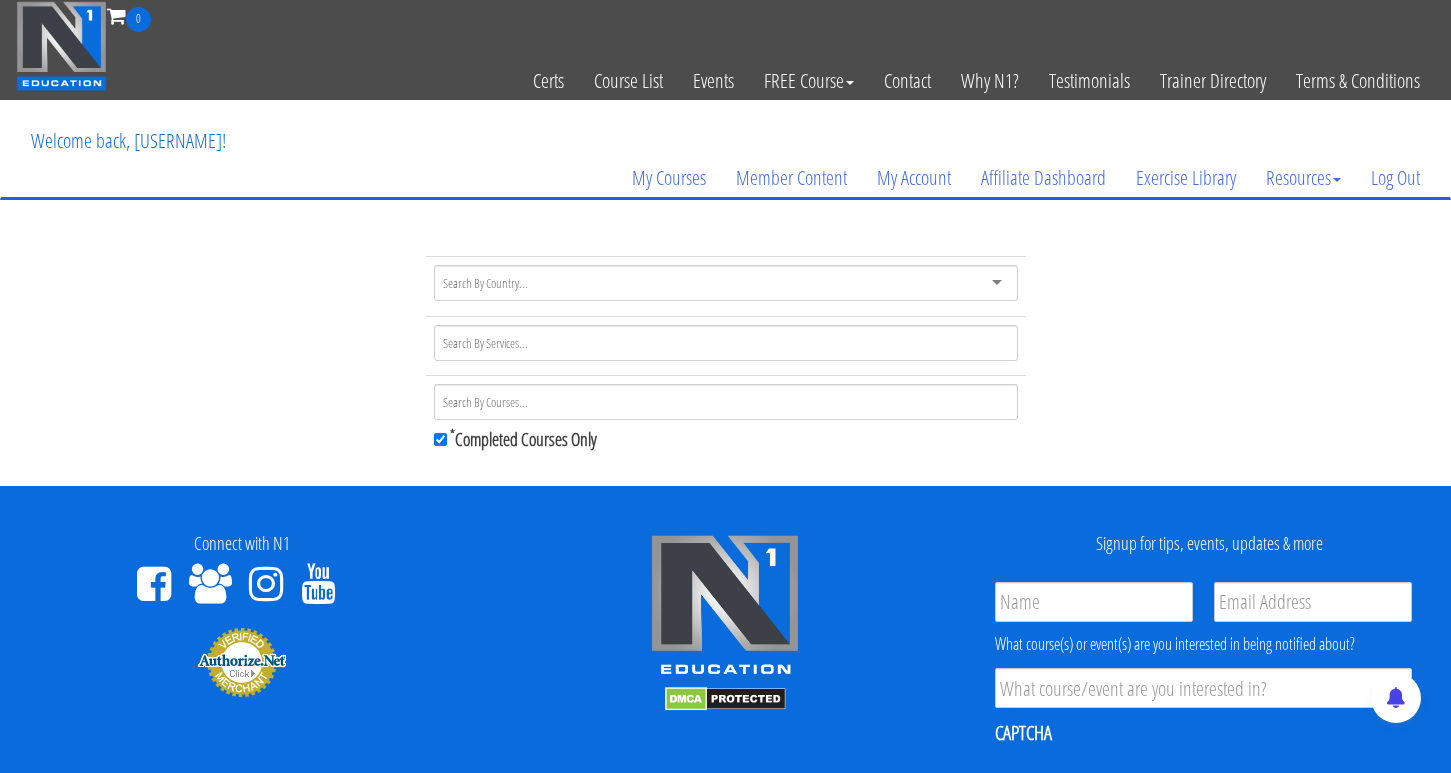 click at bounding box center (726, 283) 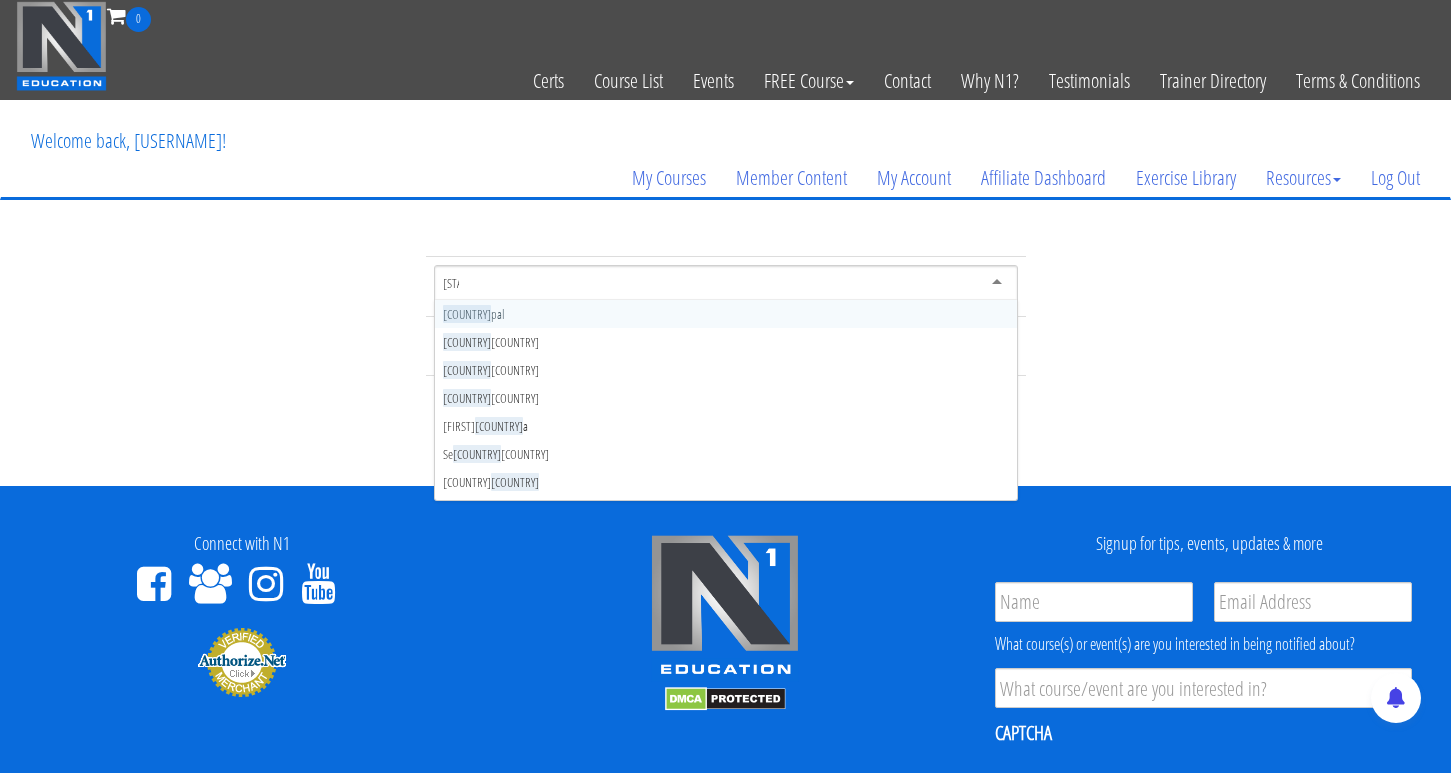 type on "NET" 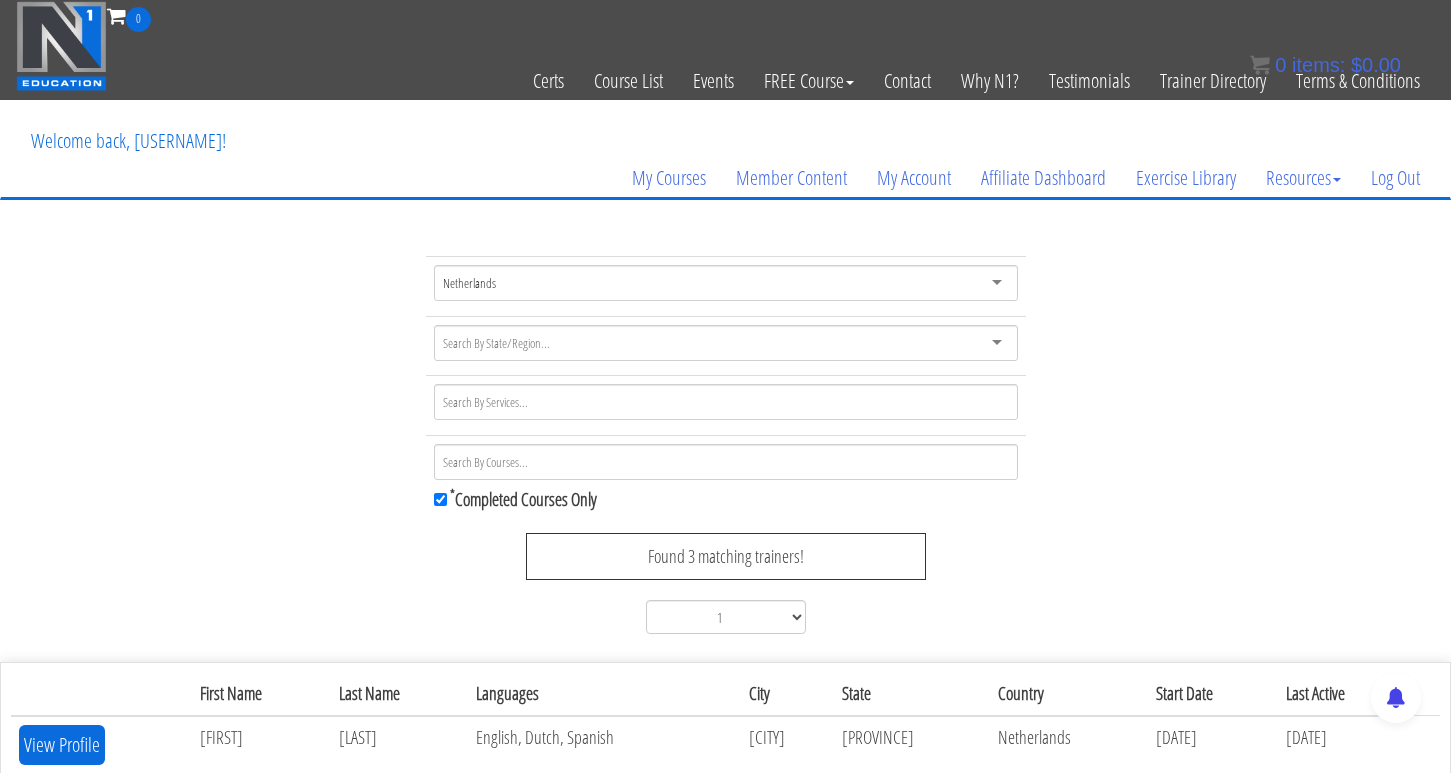 scroll, scrollTop: 0, scrollLeft: 0, axis: both 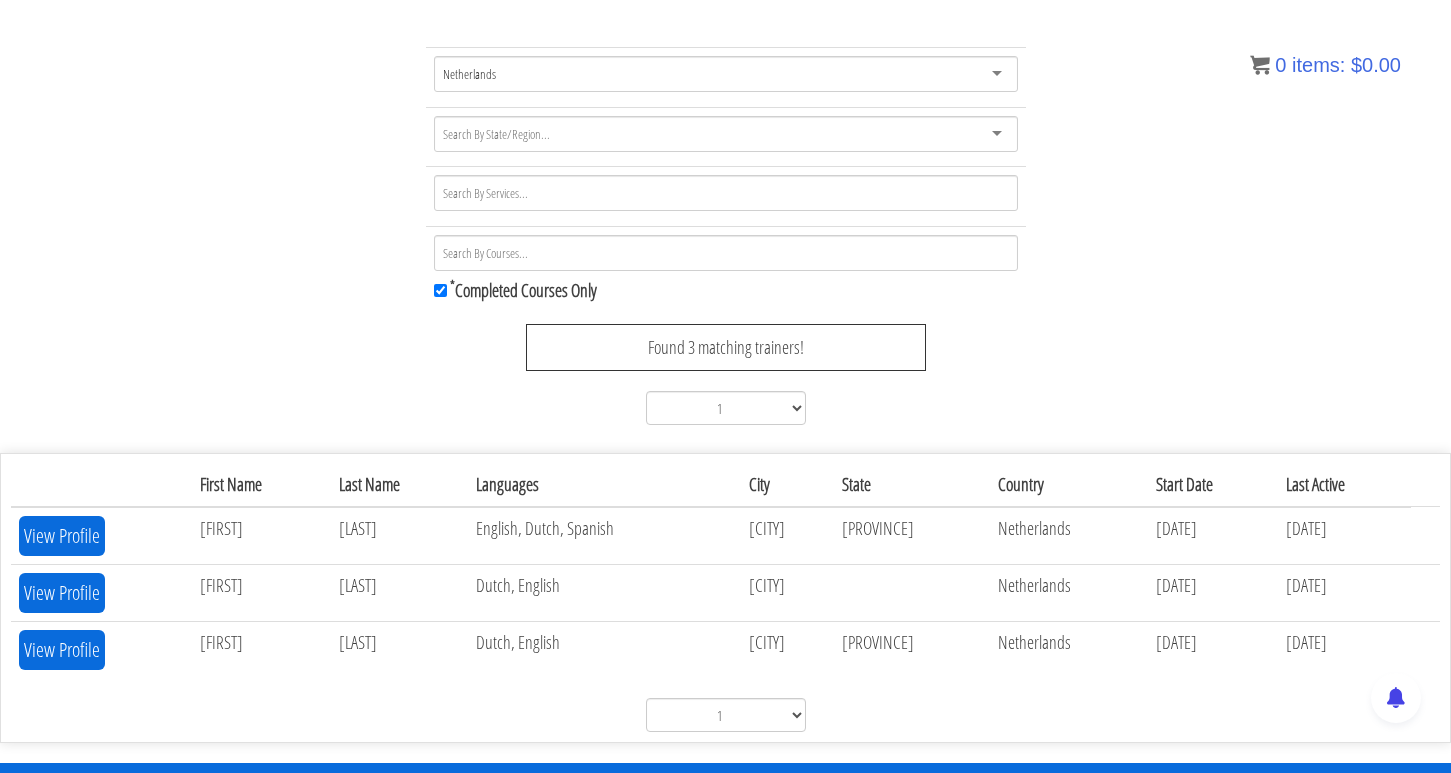click on "Netherlands" at bounding box center (726, 74) 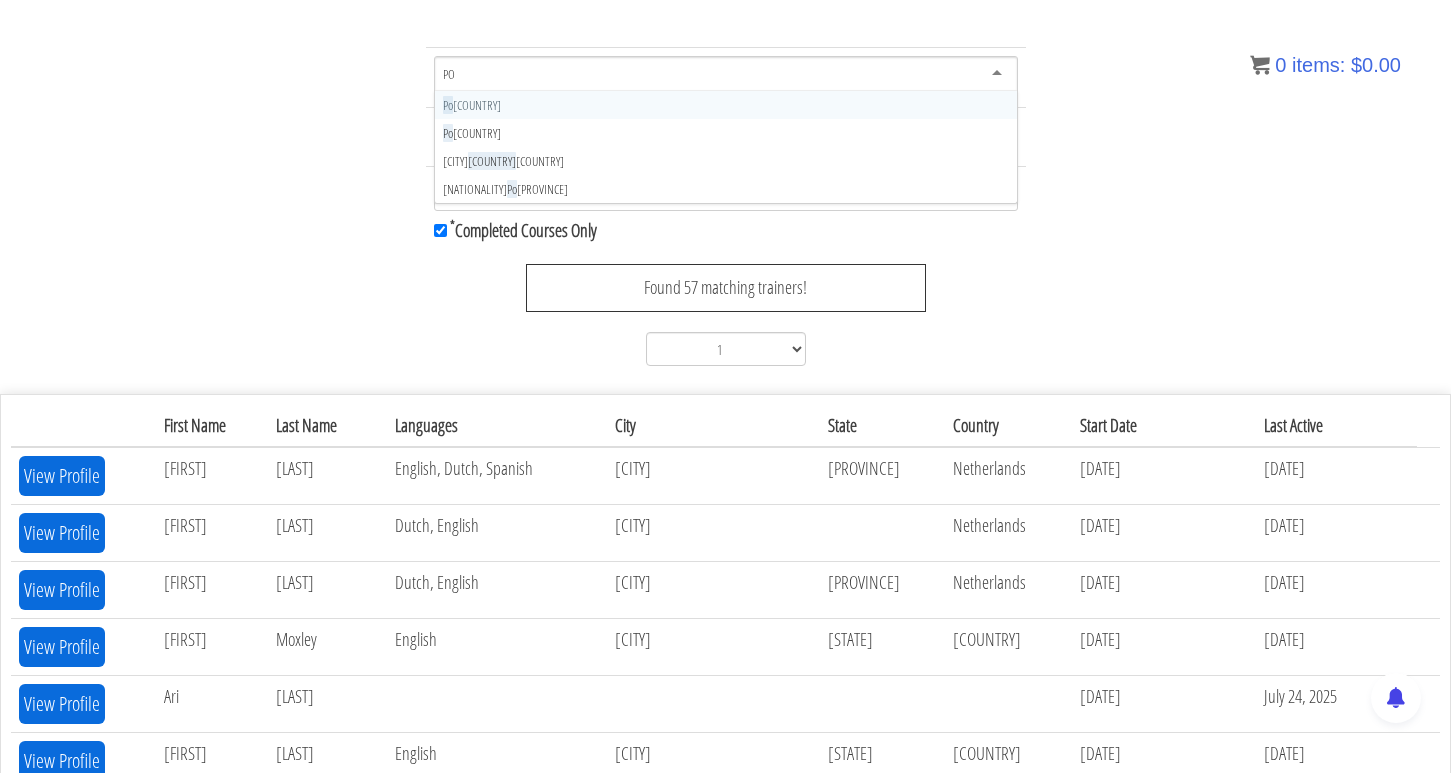 scroll, scrollTop: 0, scrollLeft: 0, axis: both 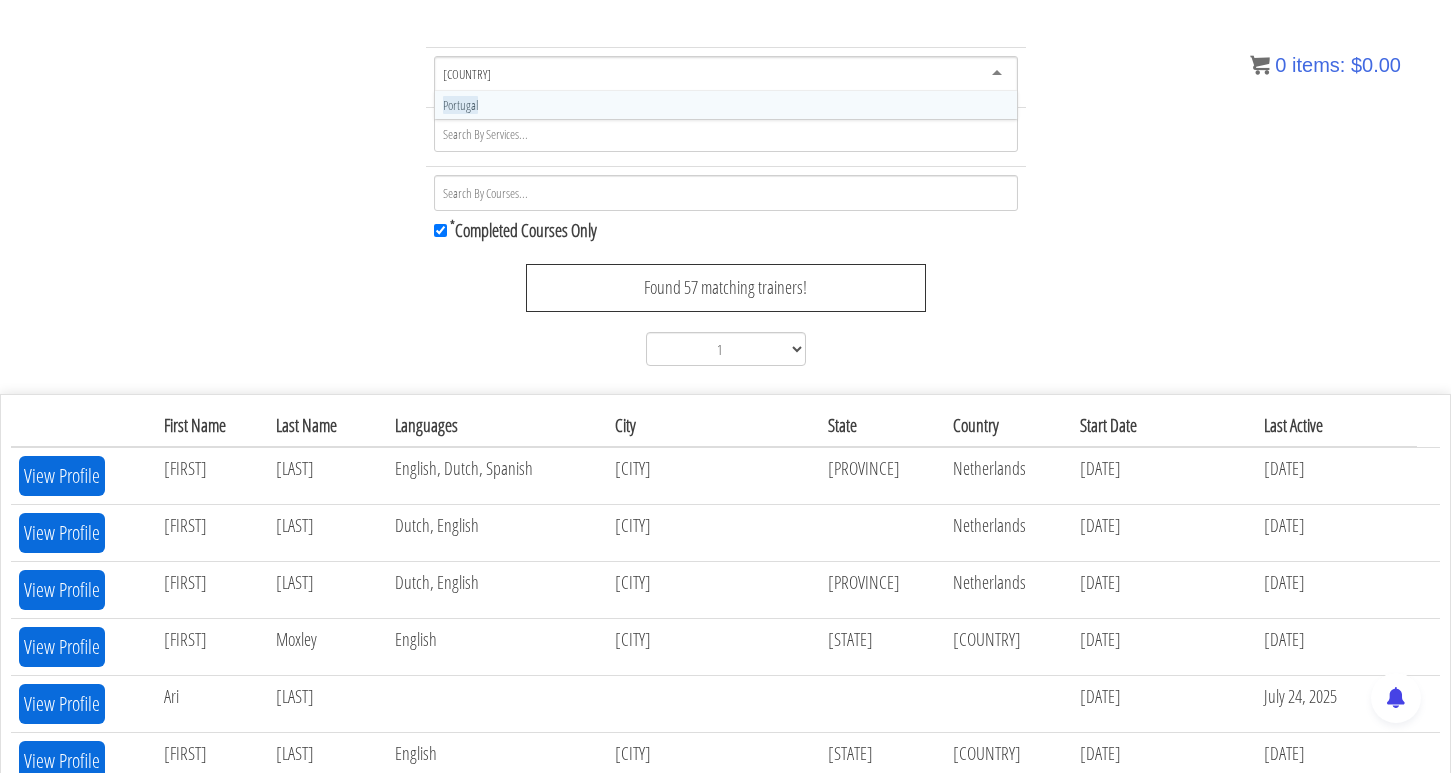 type on "[COUNTRY]" 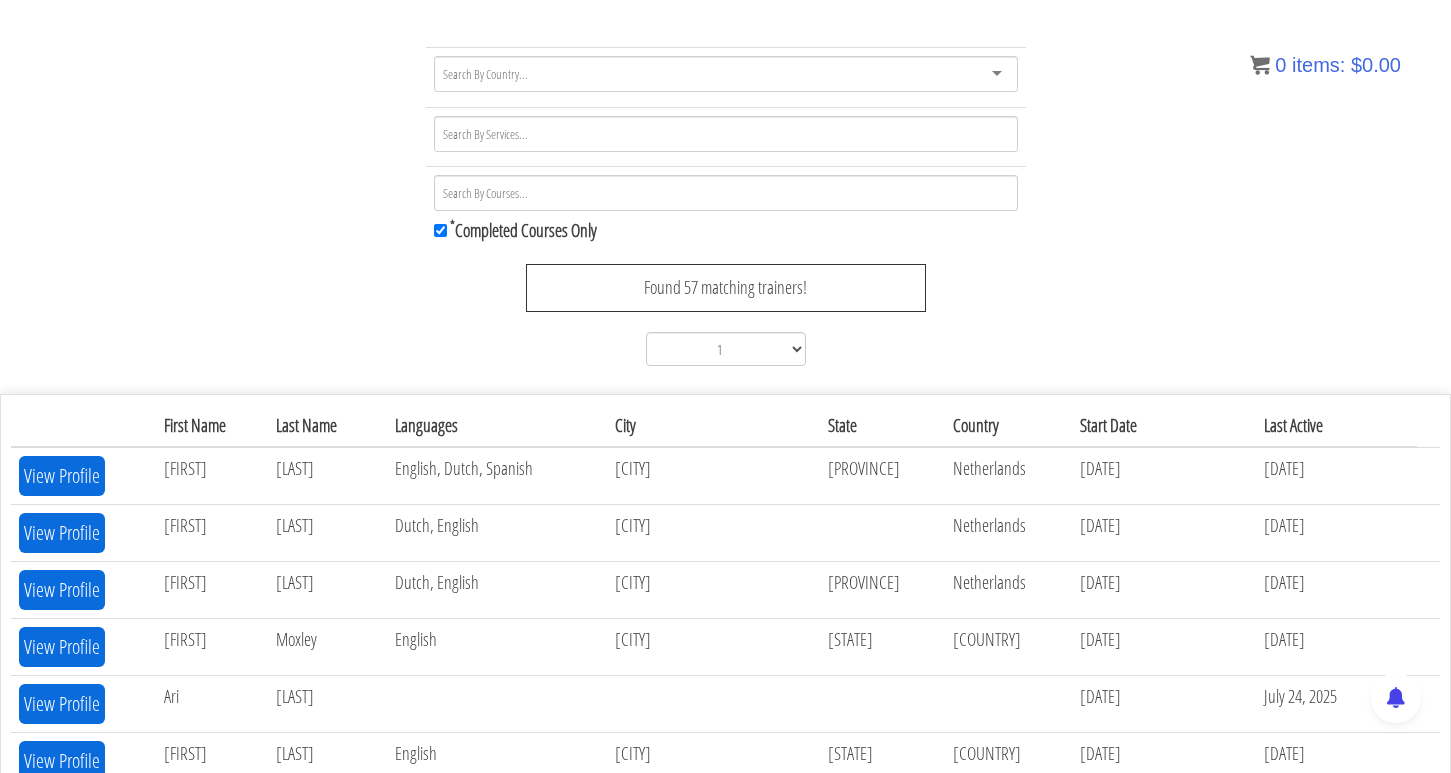 click on "[COUNTRY]
* Completed Courses Only
Found 57 matching trainers!
1 2 3" at bounding box center [725, 210] 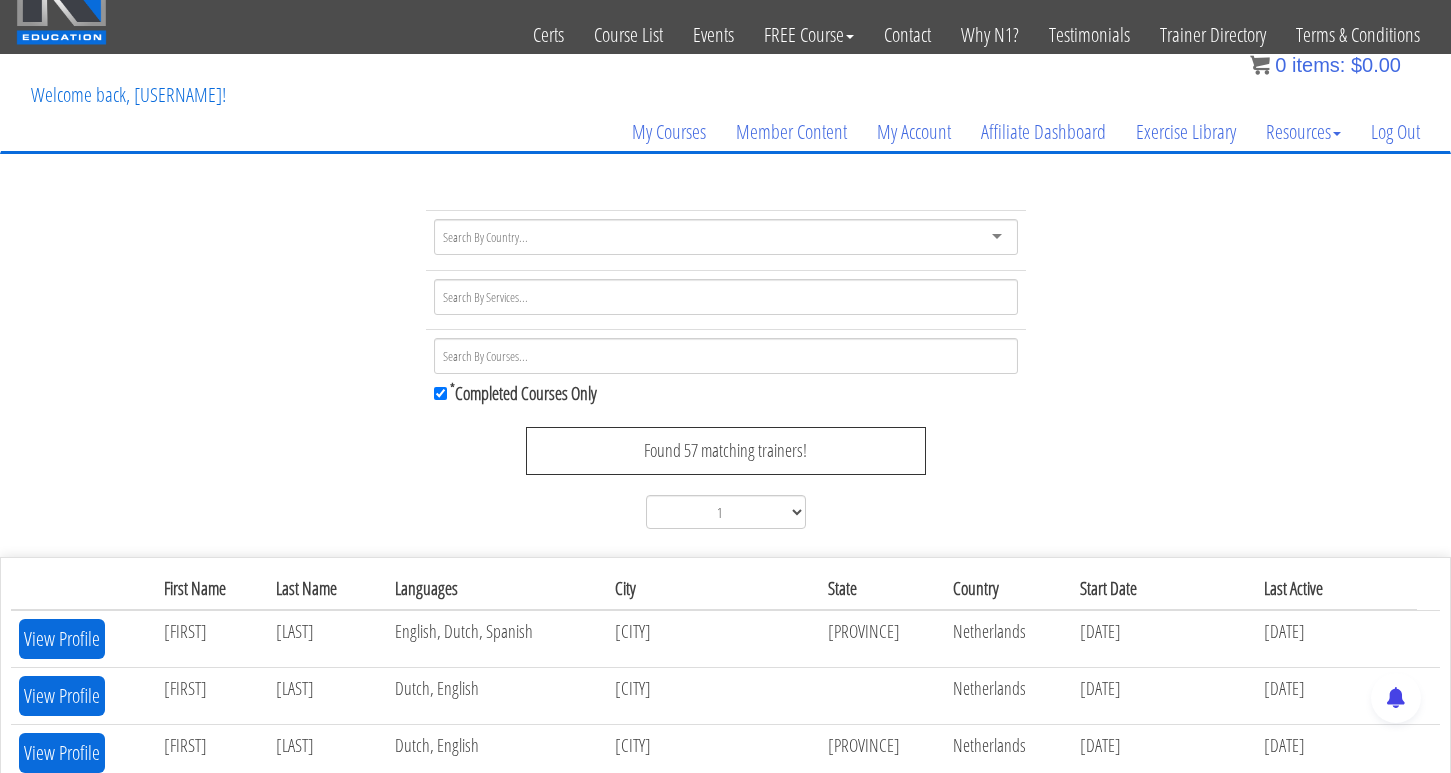 scroll, scrollTop: 29, scrollLeft: 0, axis: vertical 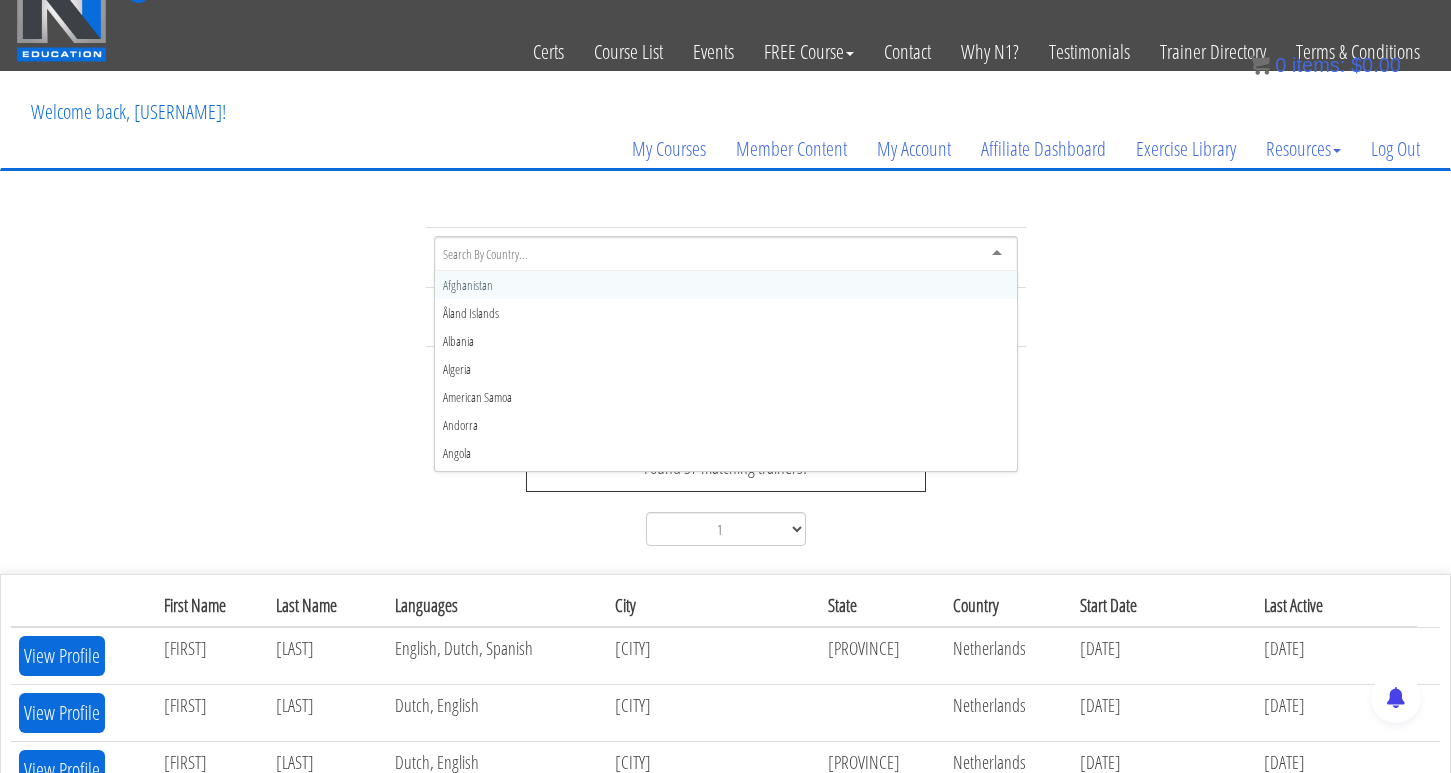 click at bounding box center [726, 254] 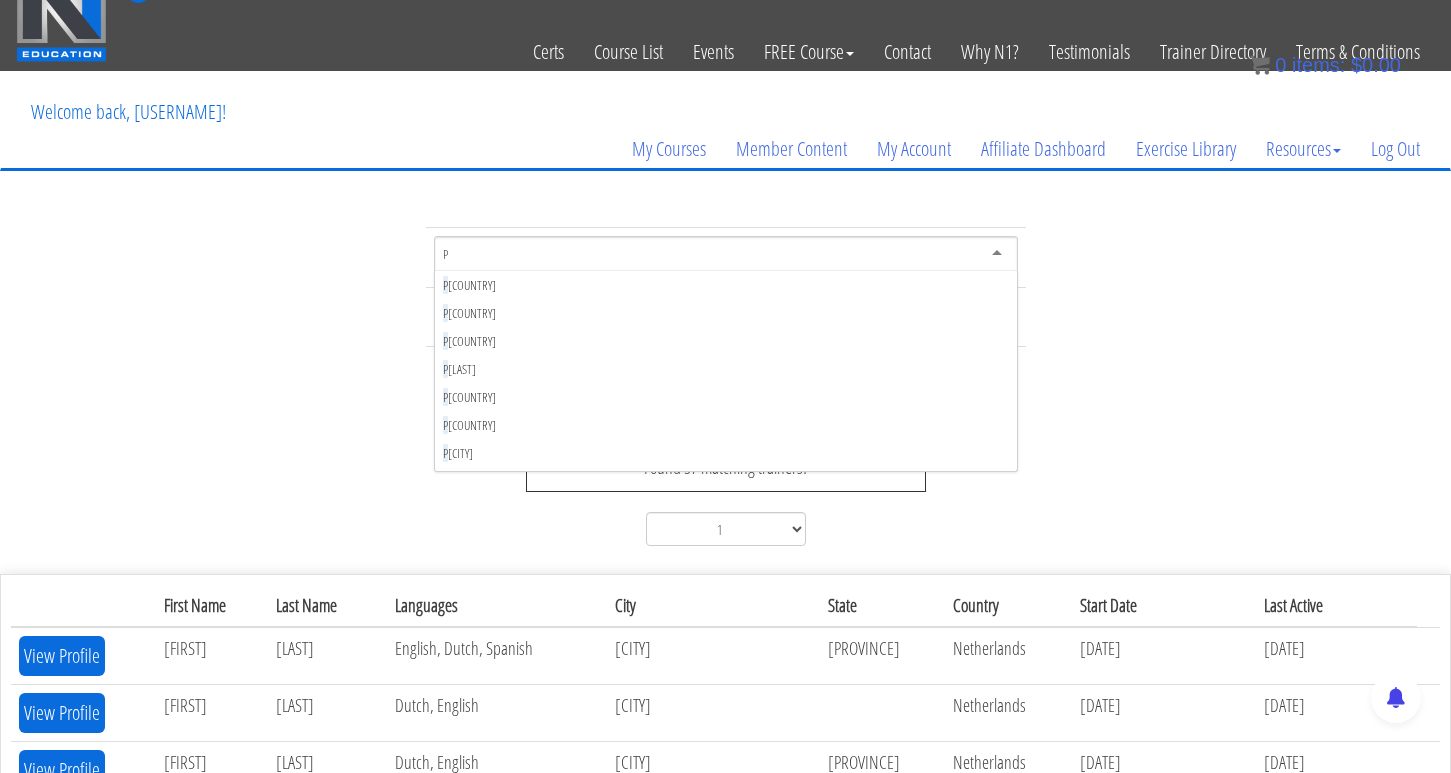 scroll, scrollTop: 276, scrollLeft: 0, axis: vertical 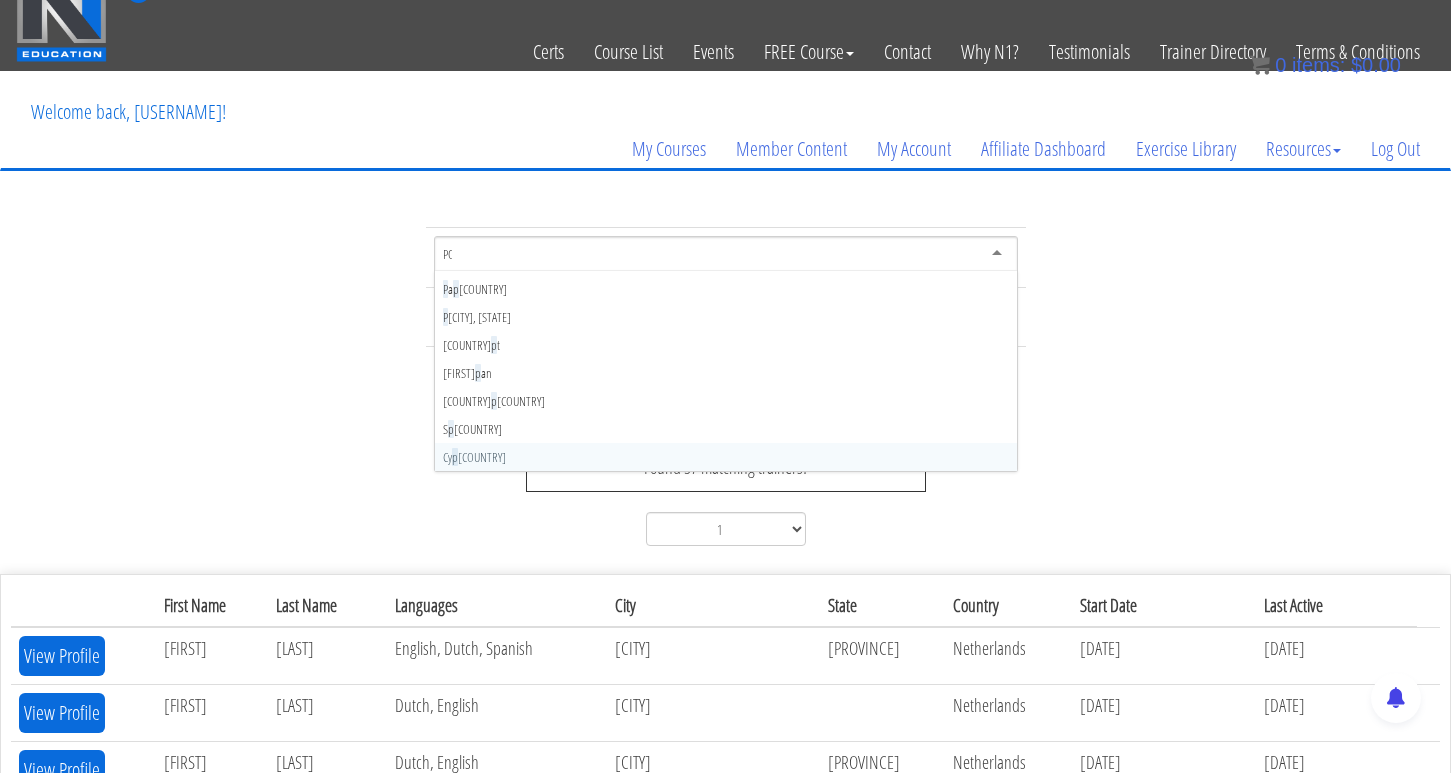 type on "POR" 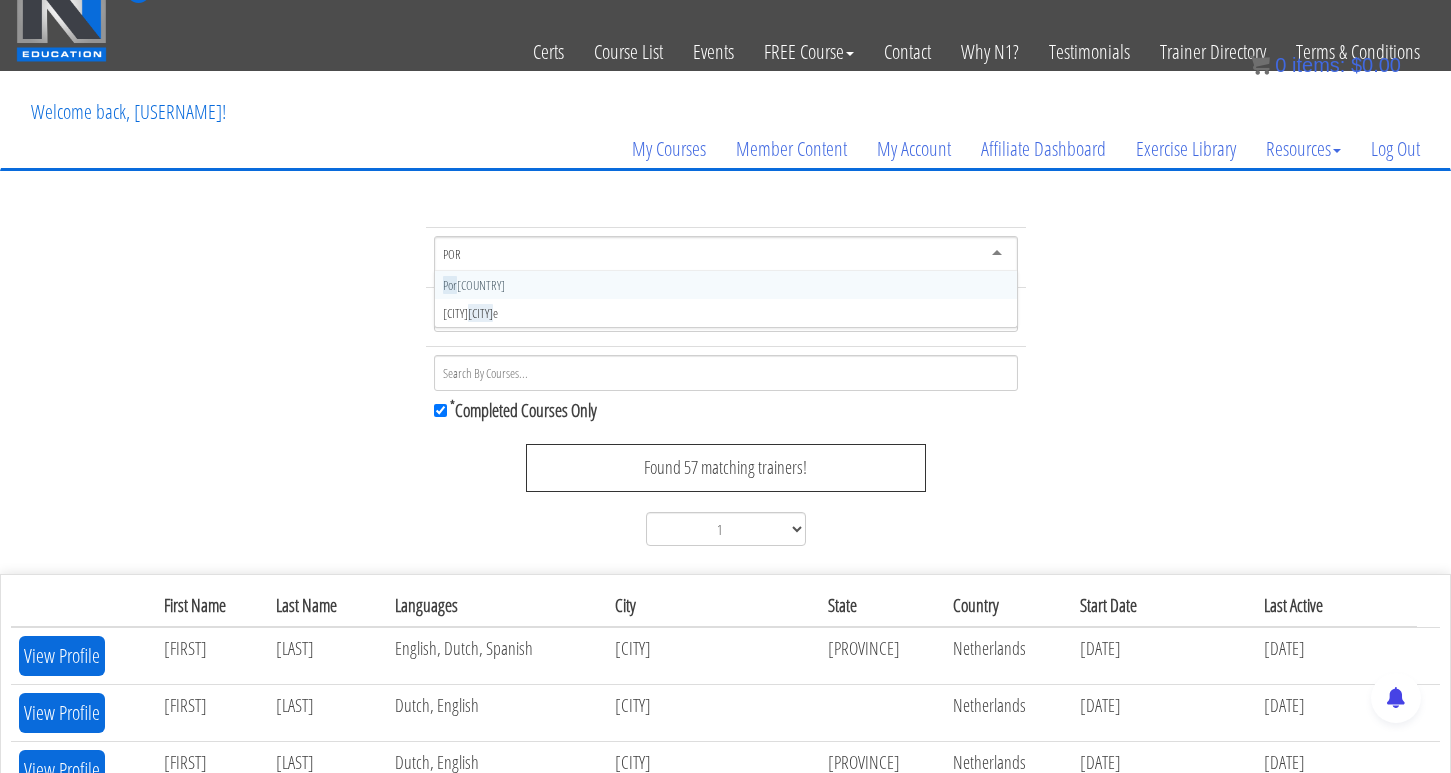 type 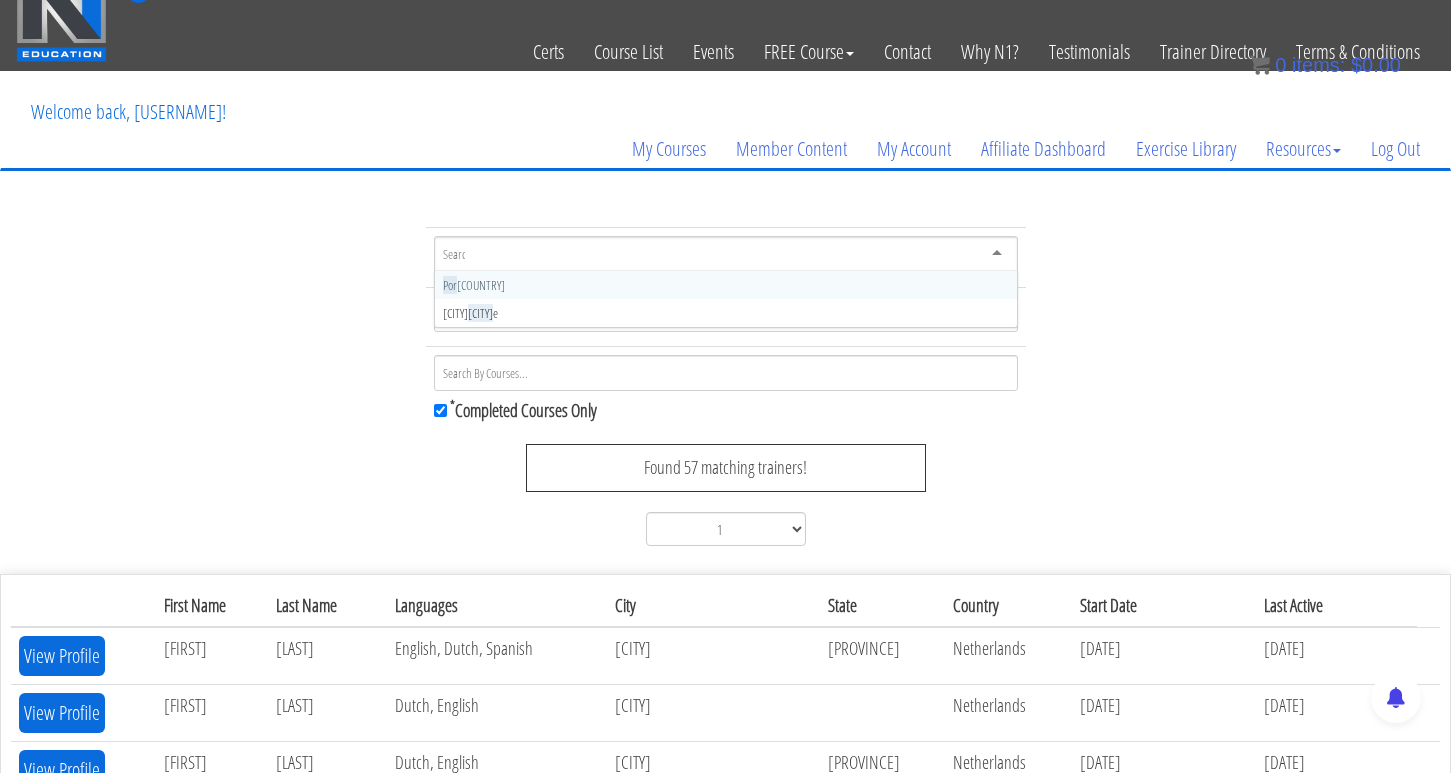scroll, scrollTop: 0, scrollLeft: 0, axis: both 